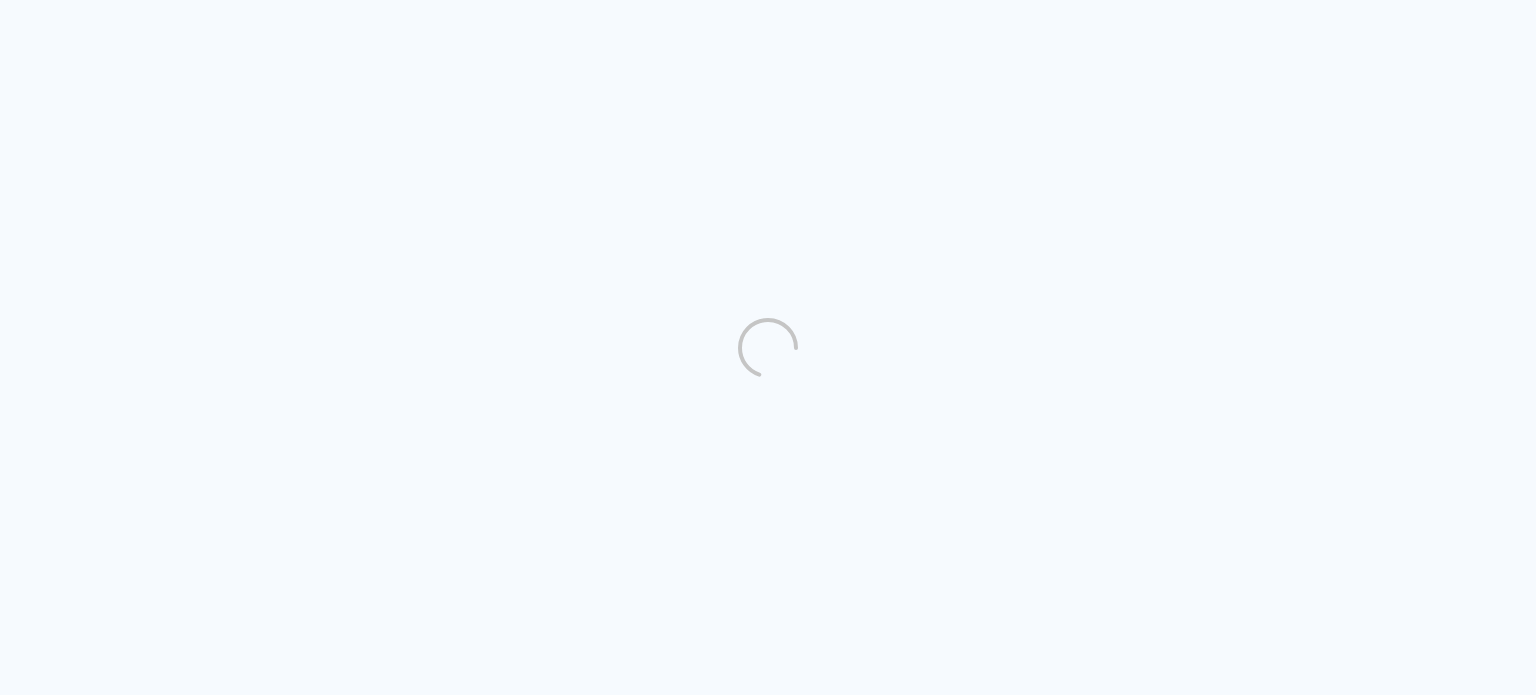 scroll, scrollTop: 0, scrollLeft: 0, axis: both 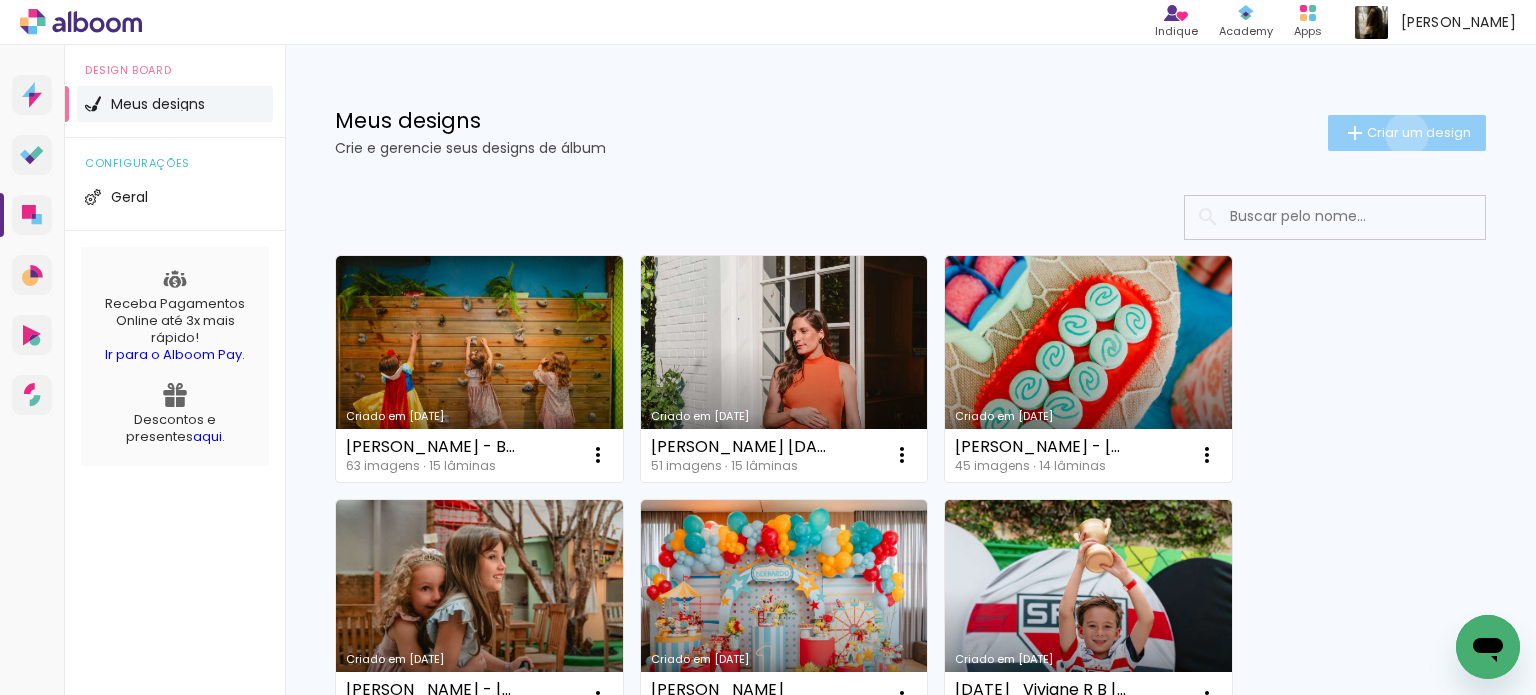 click on "Criar um design" 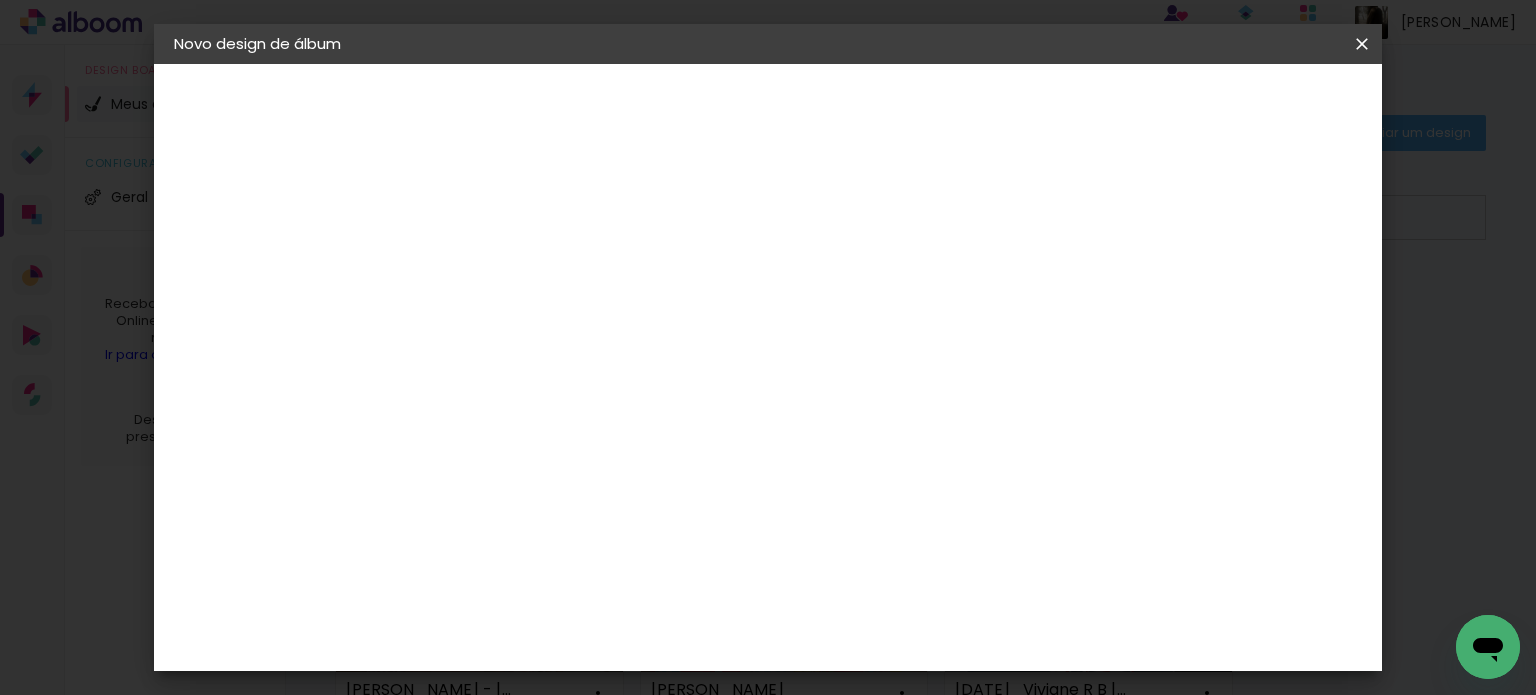 click at bounding box center [501, 268] 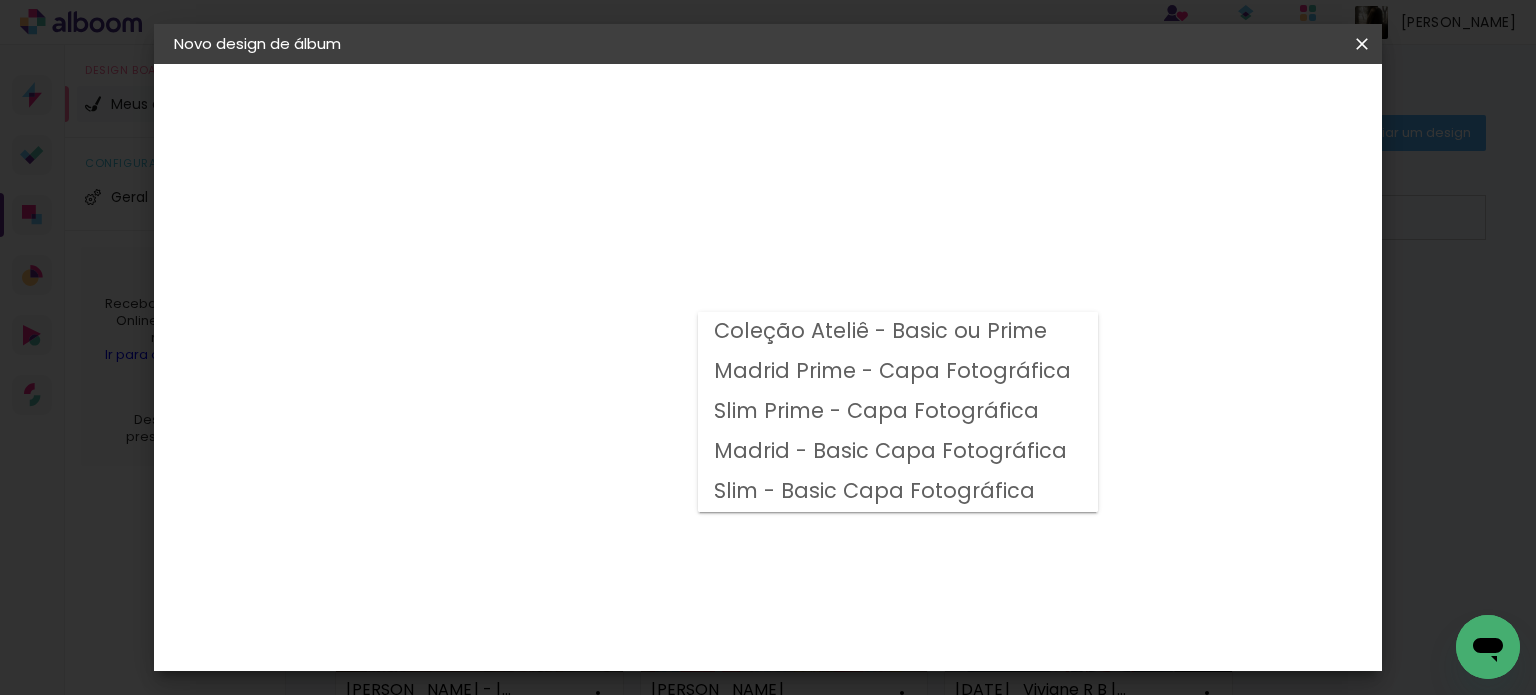 click on "Madrid Prime - Capa Fotográfica" at bounding box center [0, 0] 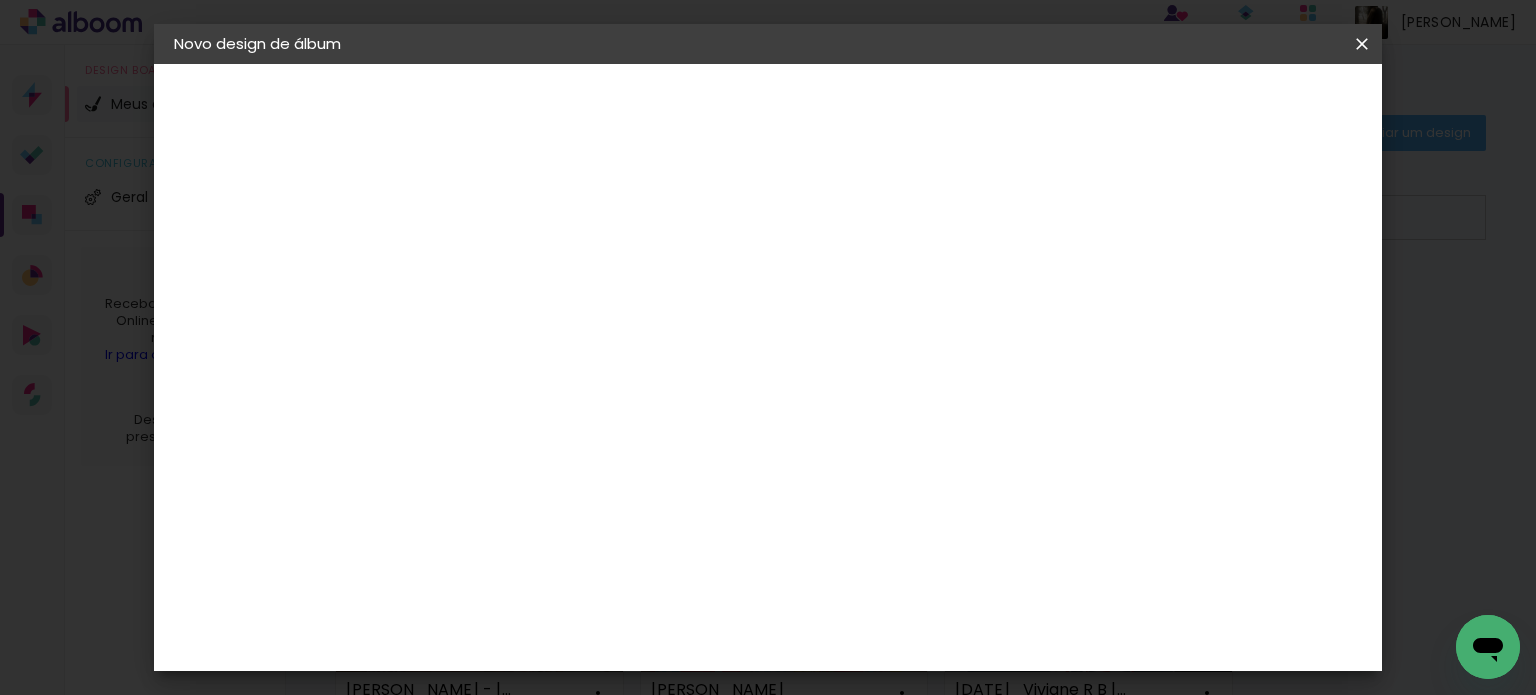 scroll, scrollTop: 500, scrollLeft: 0, axis: vertical 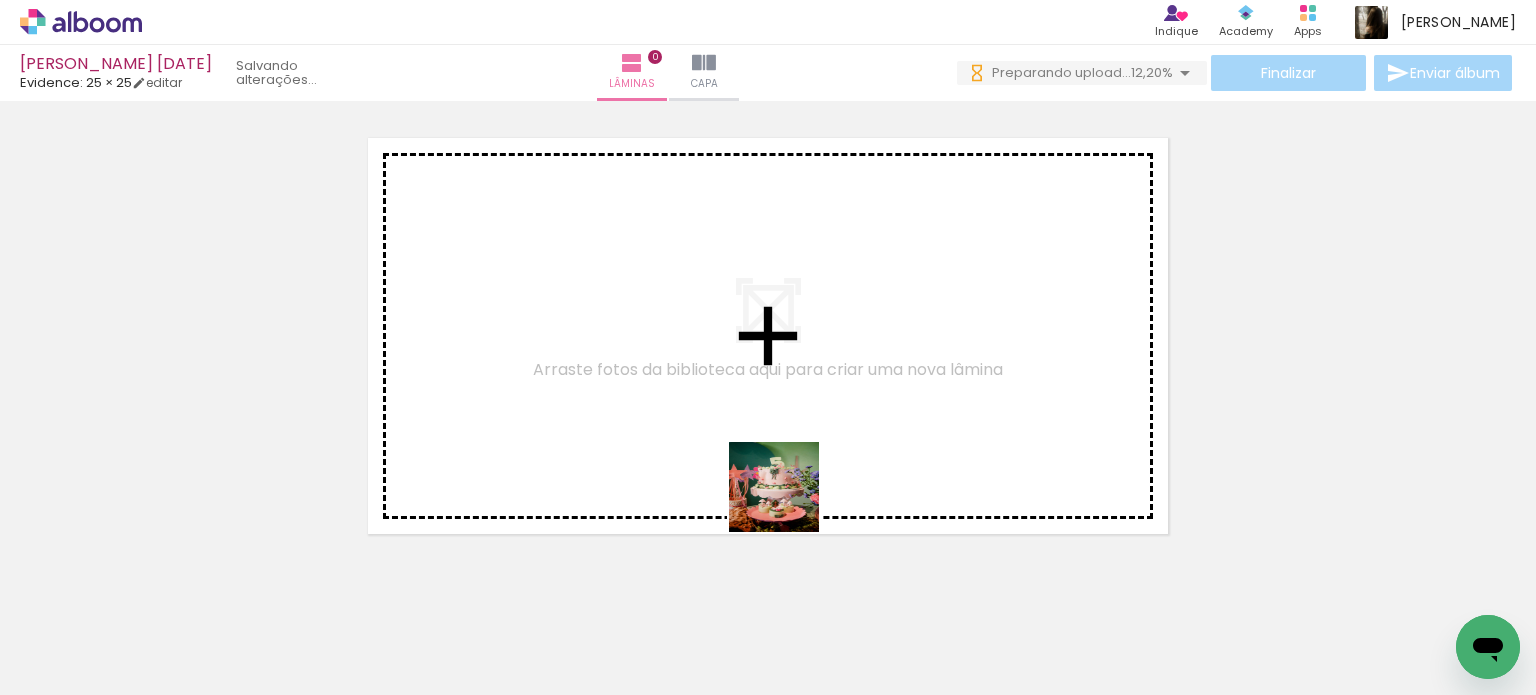 drag, startPoint x: 768, startPoint y: 645, endPoint x: 739, endPoint y: 532, distance: 116.6619 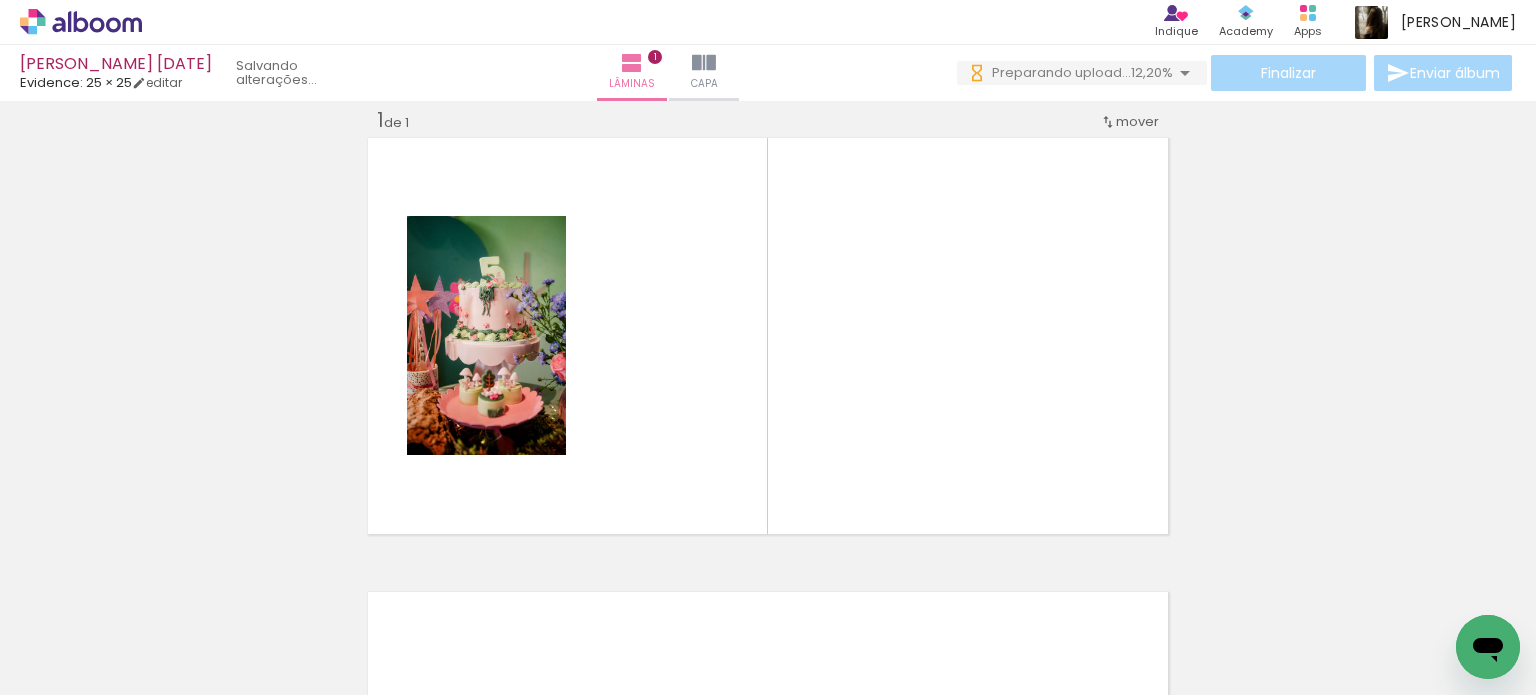scroll, scrollTop: 25, scrollLeft: 0, axis: vertical 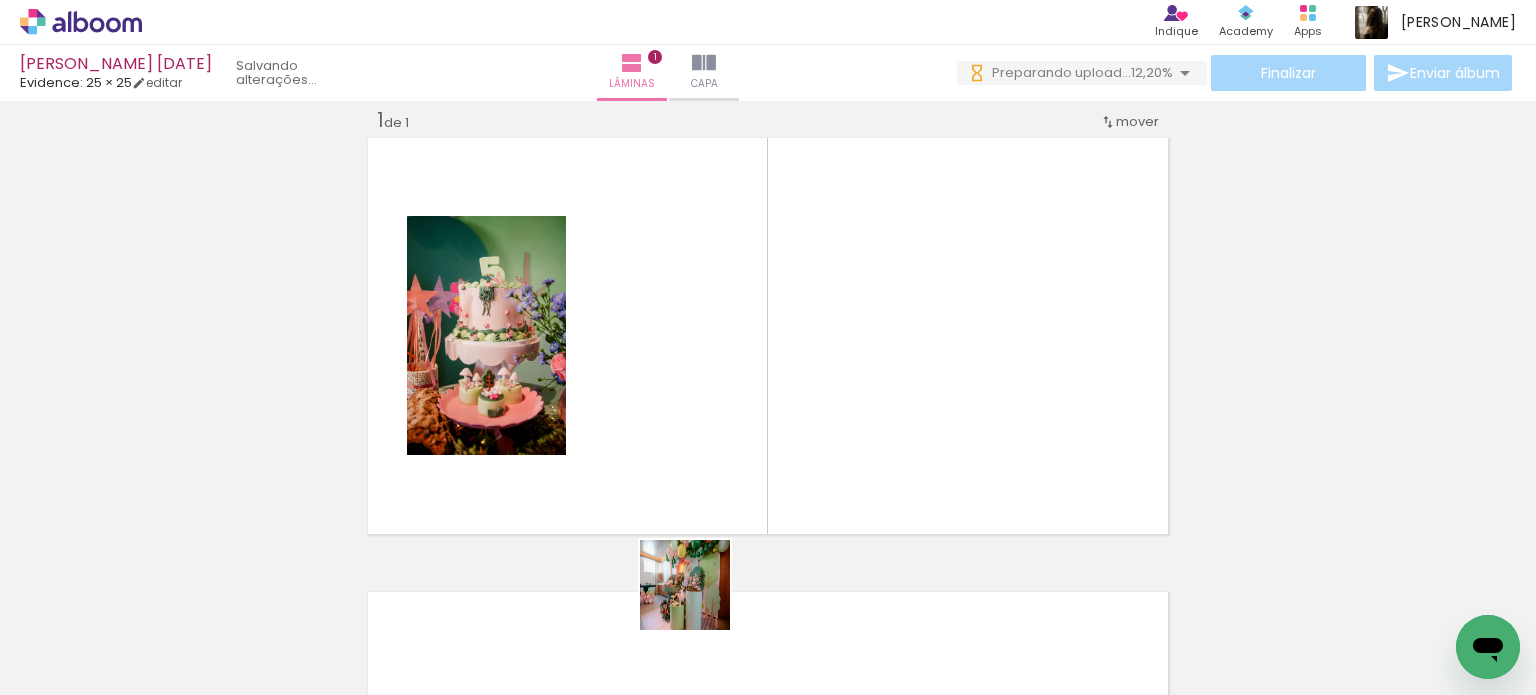 drag, startPoint x: 694, startPoint y: 624, endPoint x: 800, endPoint y: 406, distance: 242.40462 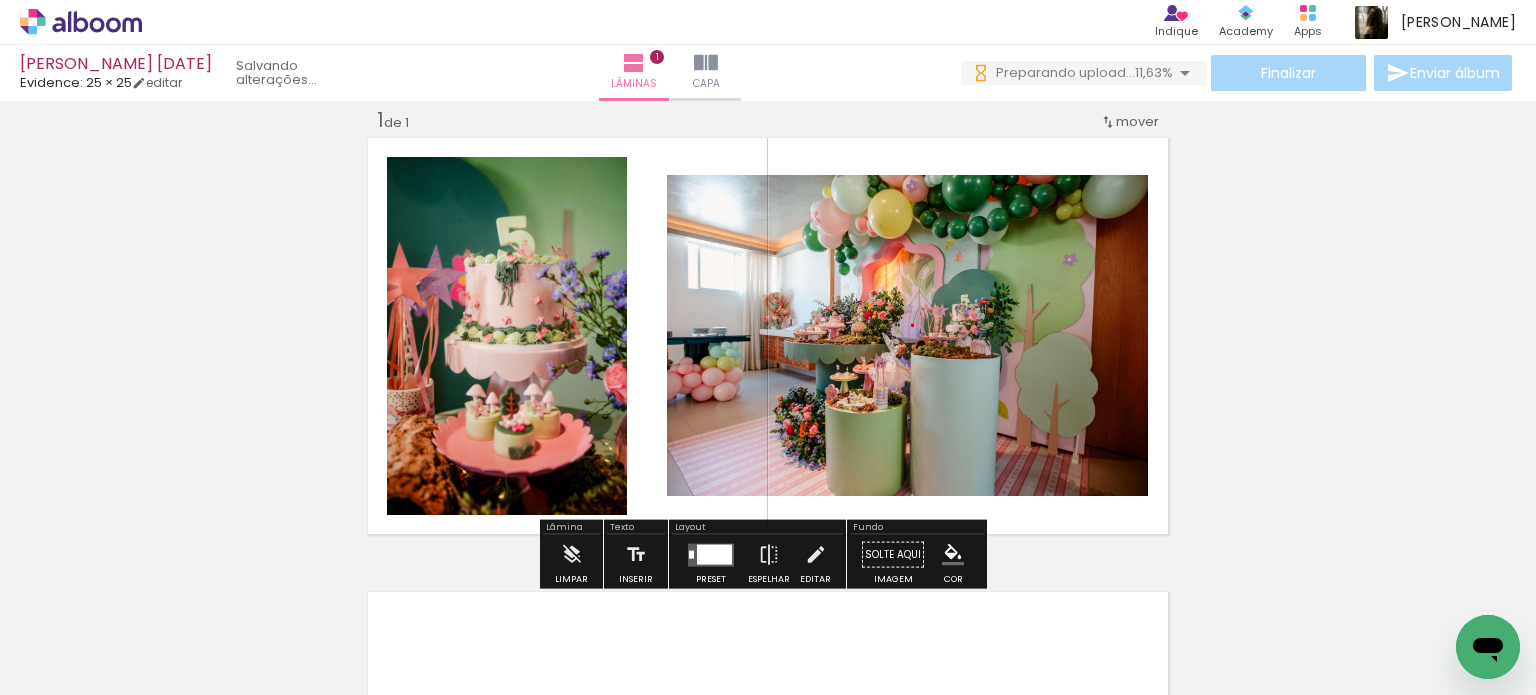 scroll, scrollTop: 0, scrollLeft: 0, axis: both 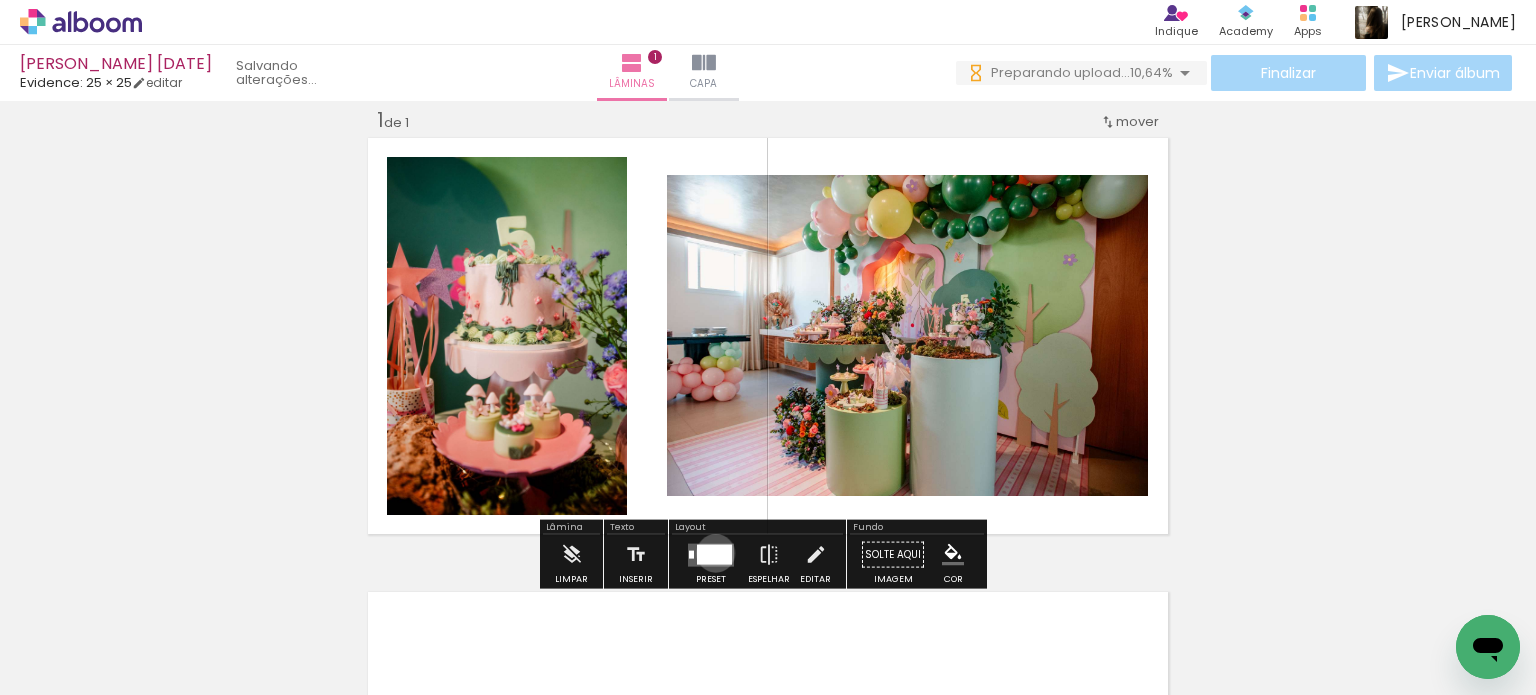 click at bounding box center (714, 554) 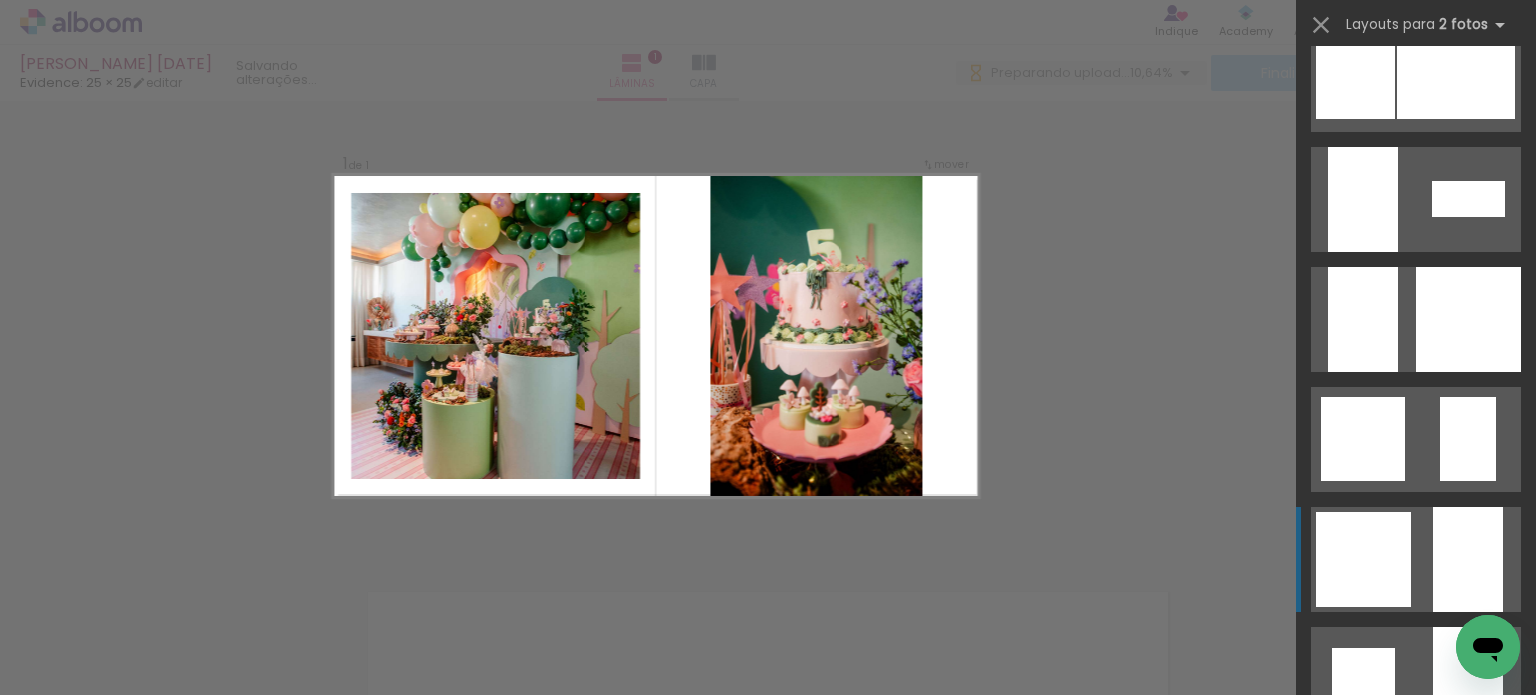scroll, scrollTop: 2100, scrollLeft: 0, axis: vertical 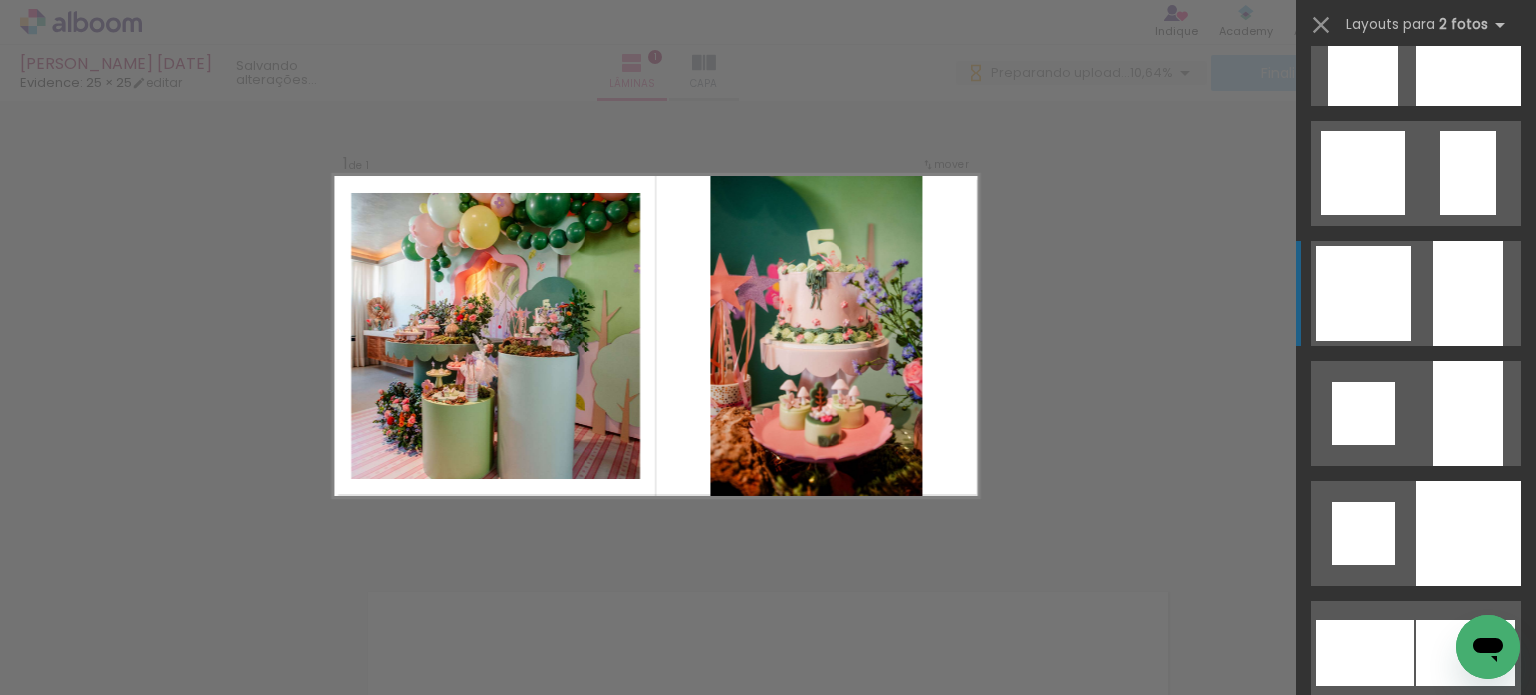 click at bounding box center [1450, -11987] 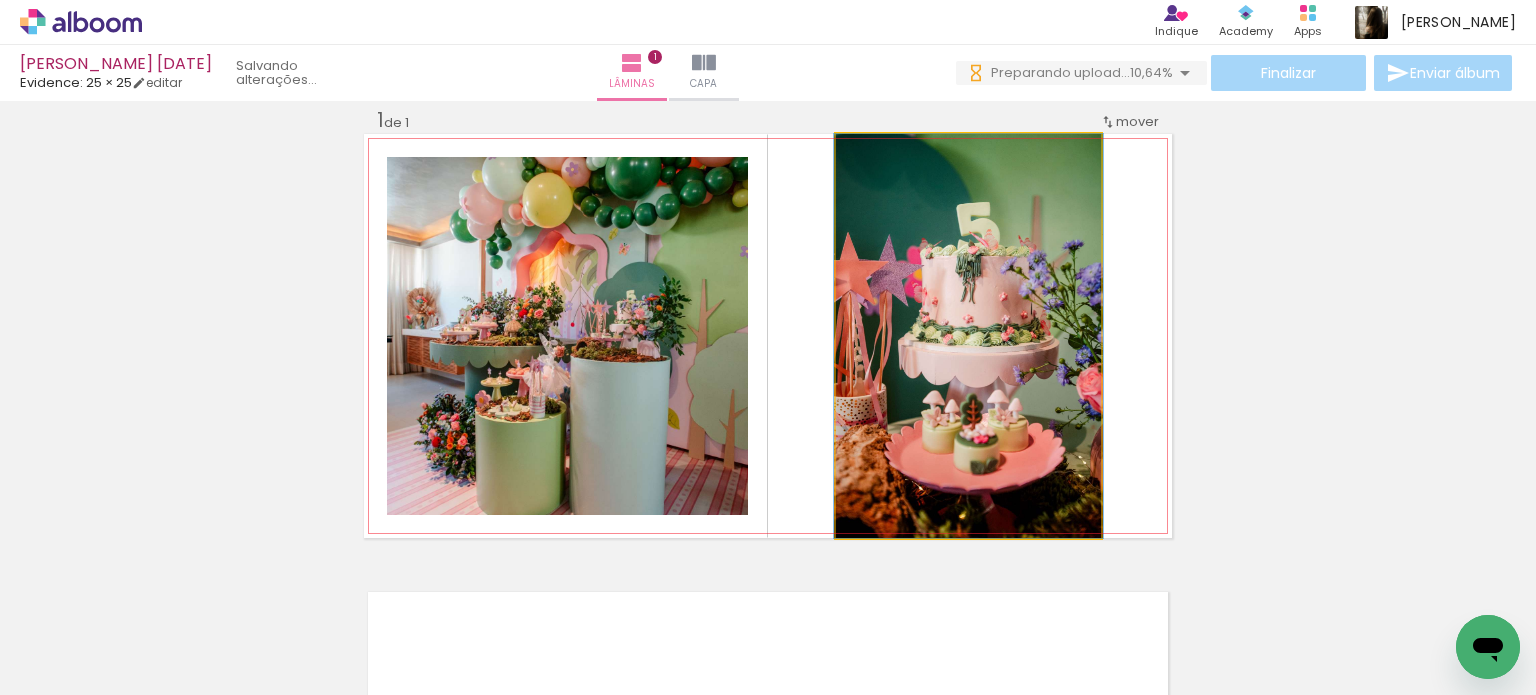 click 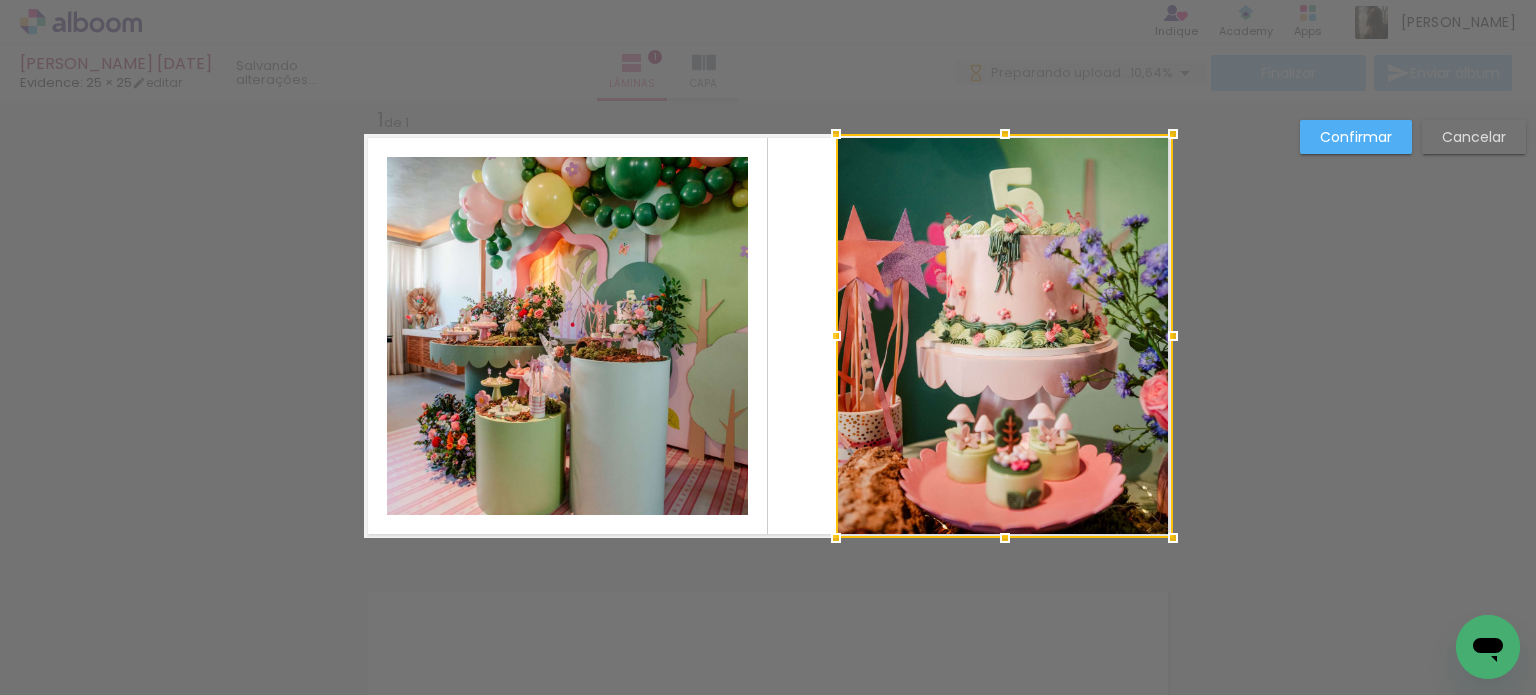 drag, startPoint x: 1092, startPoint y: 337, endPoint x: 1164, endPoint y: 339, distance: 72.02777 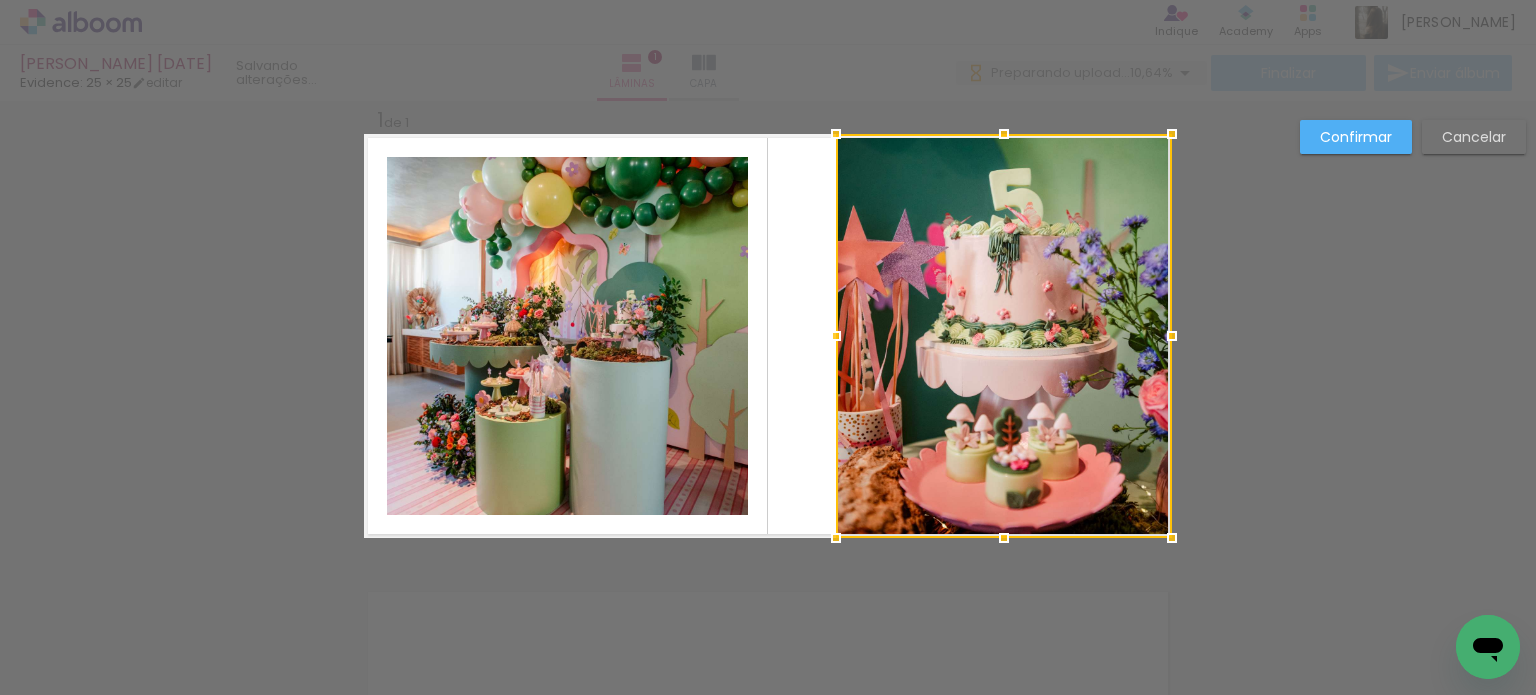 click at bounding box center [1004, 336] 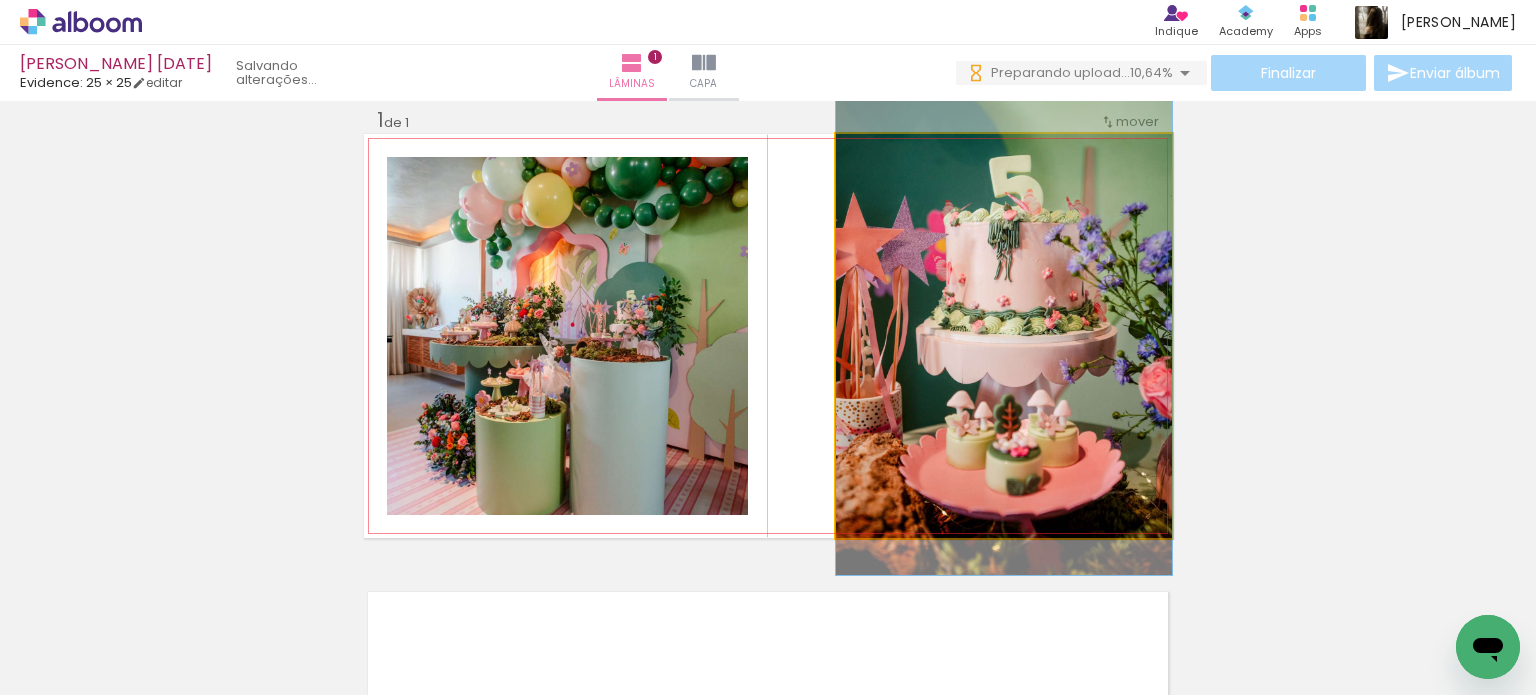drag, startPoint x: 1054, startPoint y: 286, endPoint x: 1052, endPoint y: 273, distance: 13.152946 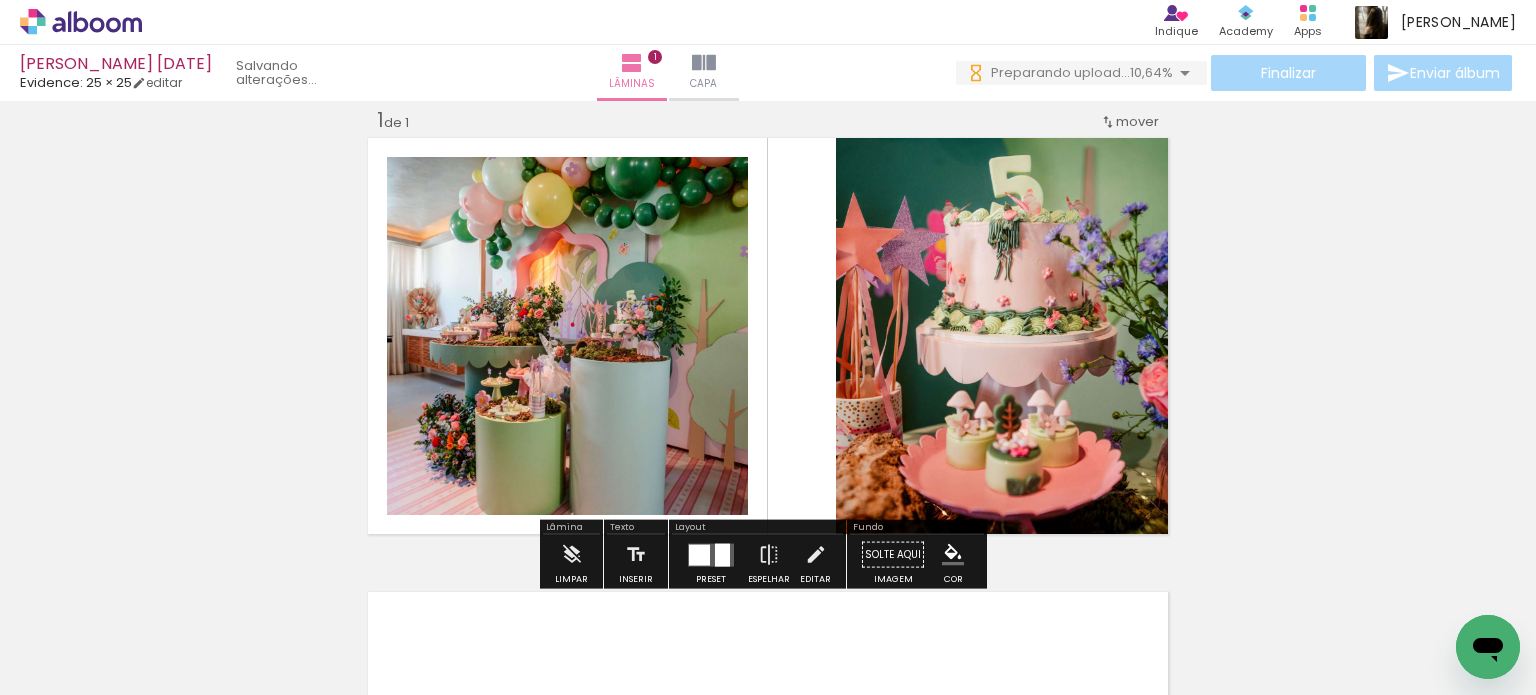 click on "Inserir lâmina 1  de 1" at bounding box center [768, 537] 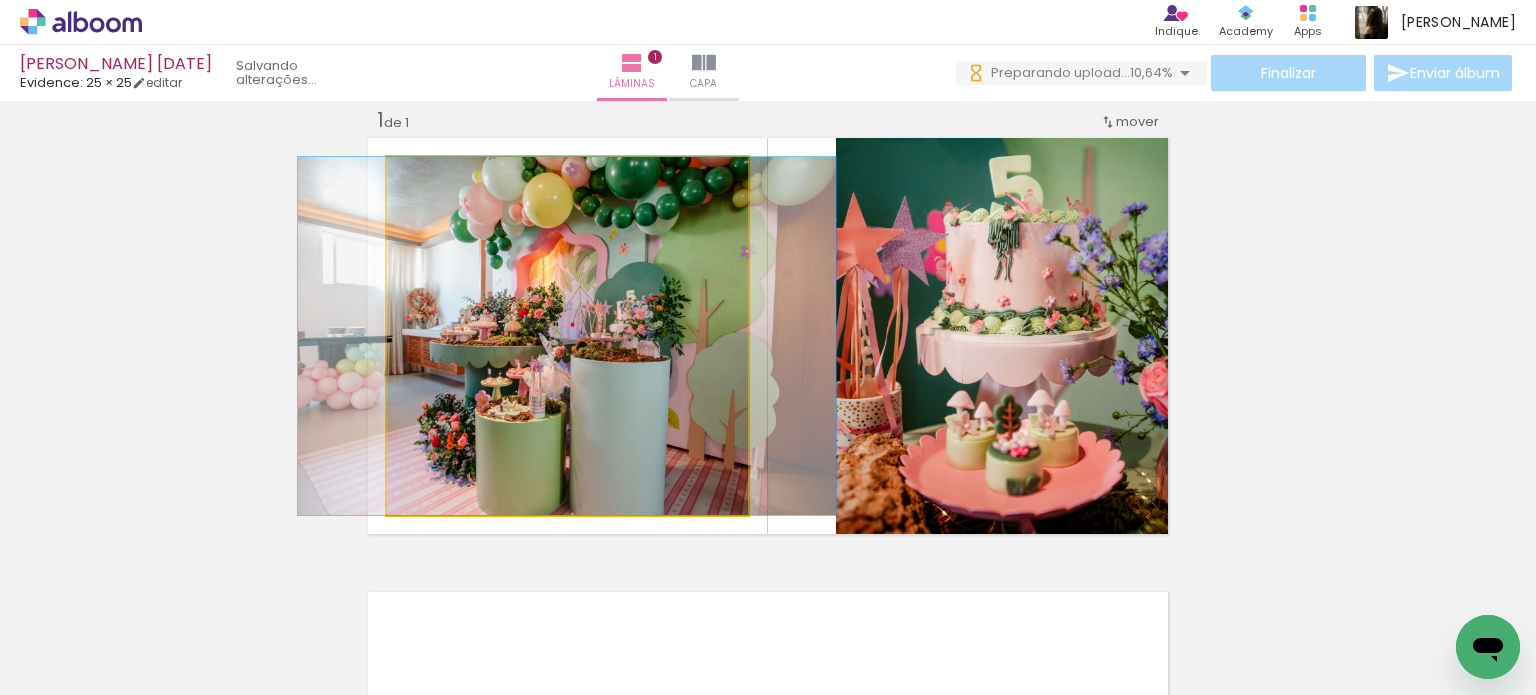 click 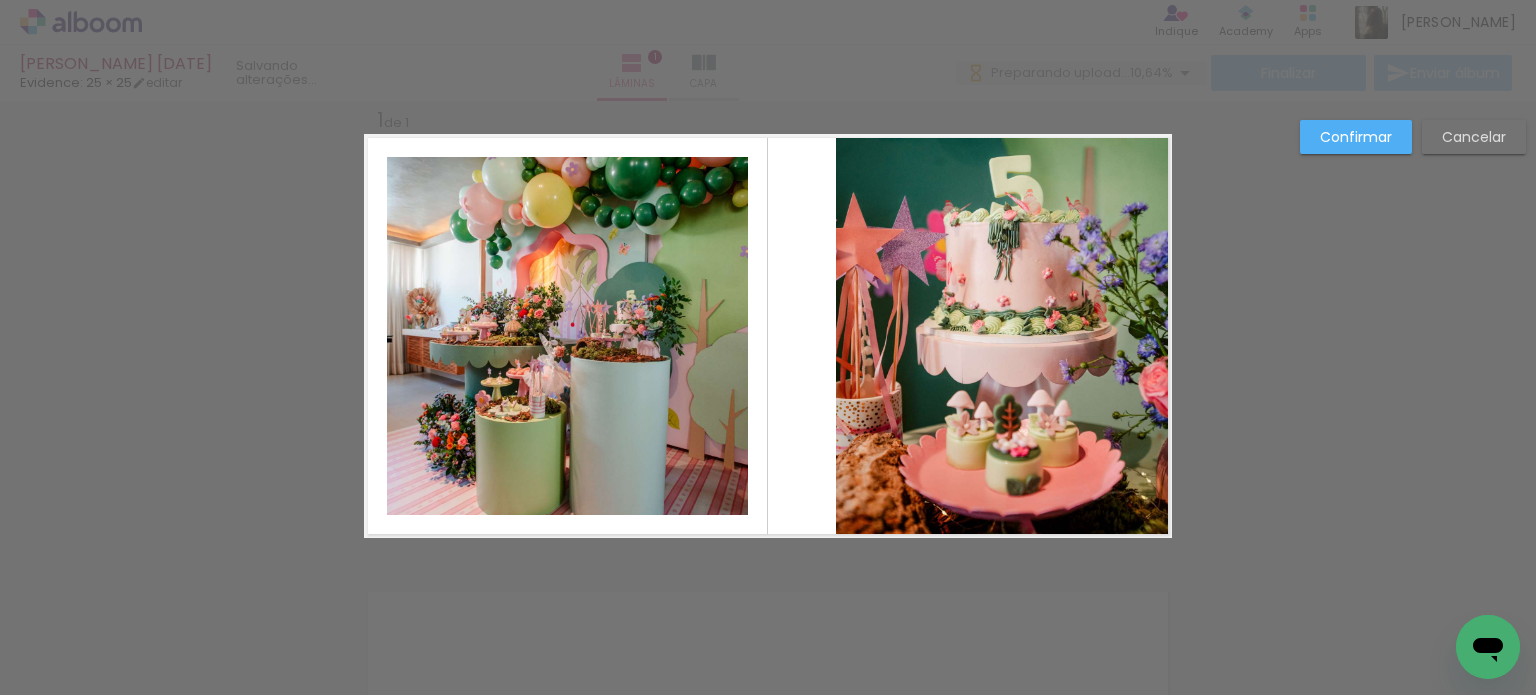 click 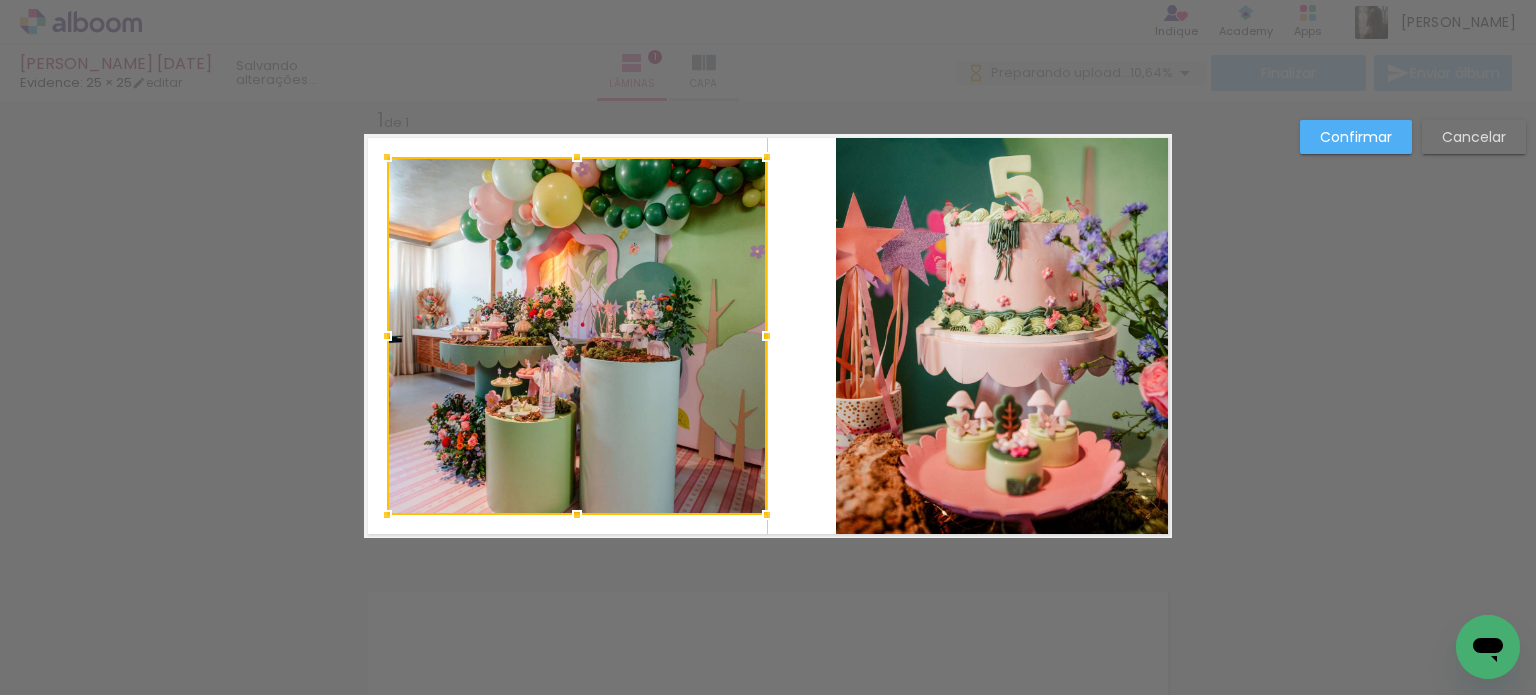 drag, startPoint x: 748, startPoint y: 333, endPoint x: 762, endPoint y: 335, distance: 14.142136 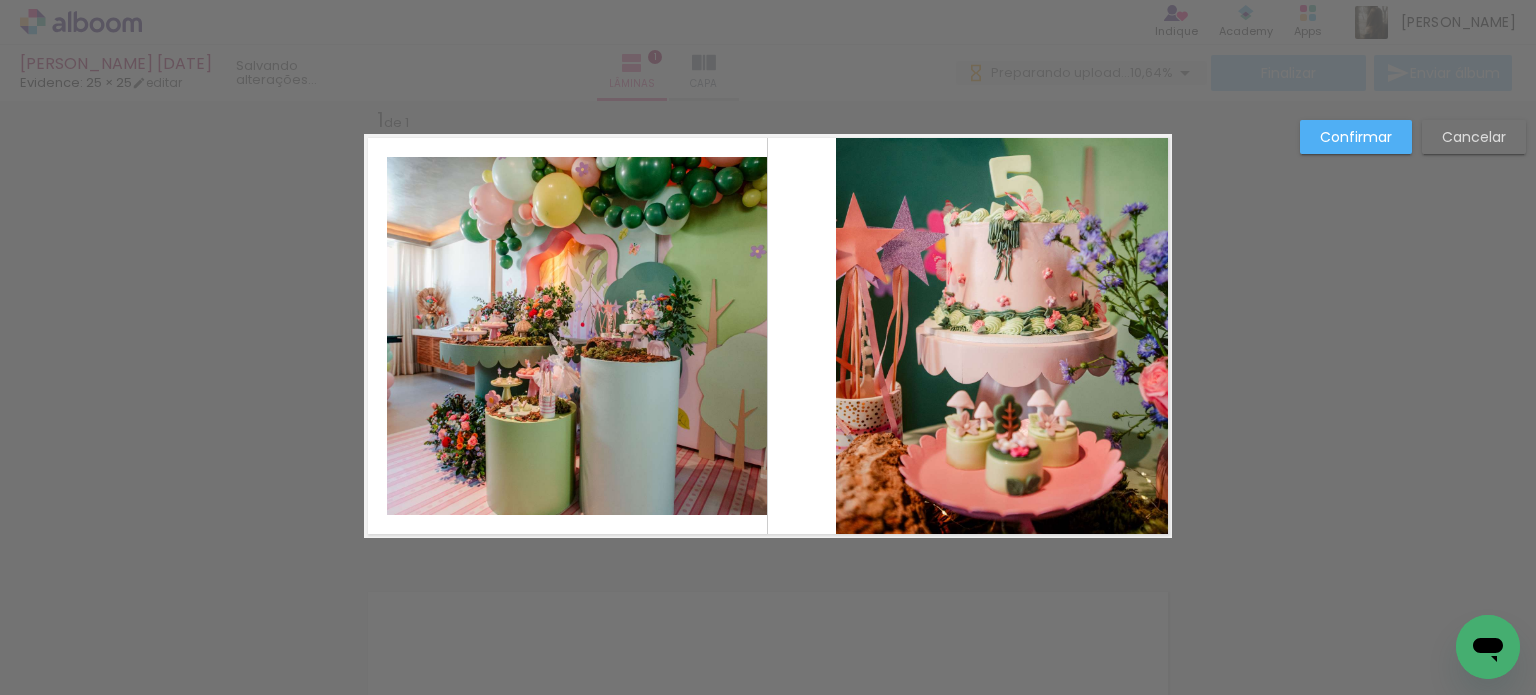 click 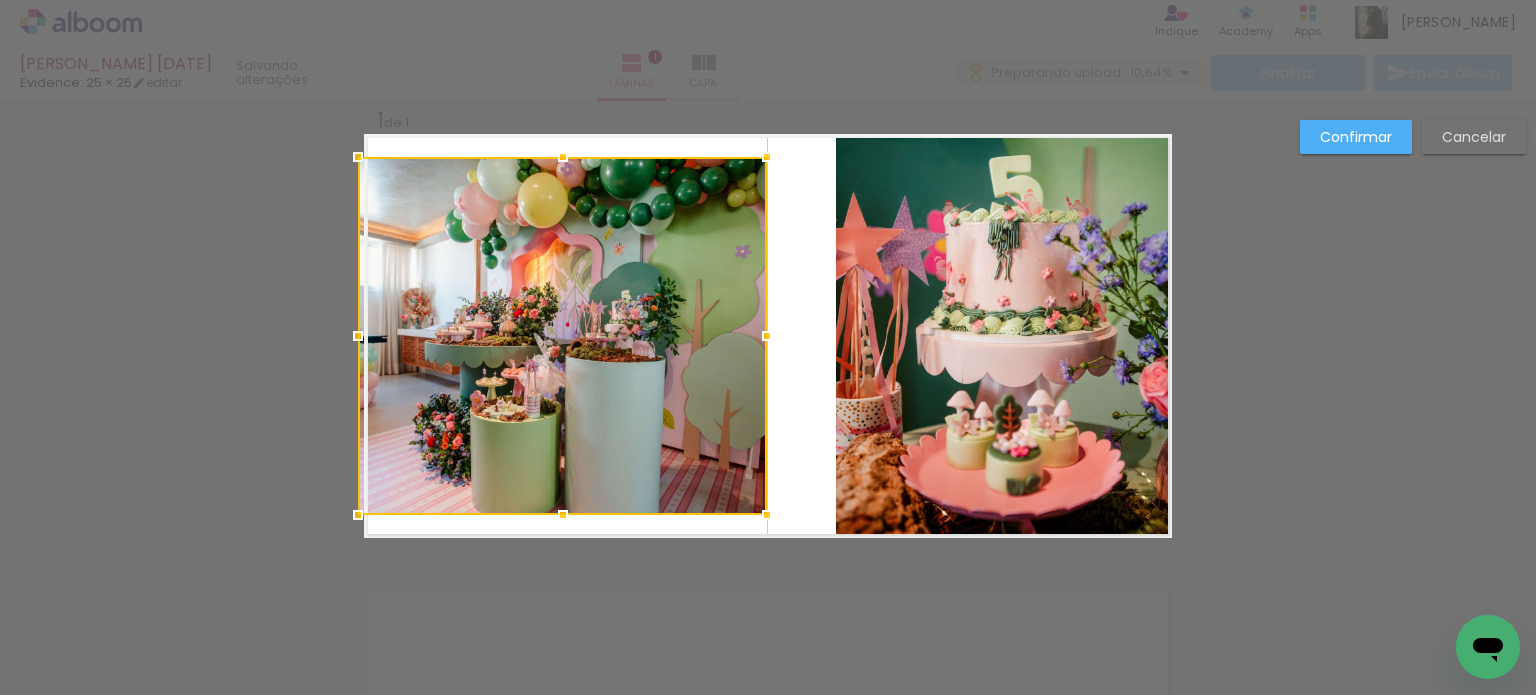 drag, startPoint x: 384, startPoint y: 335, endPoint x: 348, endPoint y: 337, distance: 36.05551 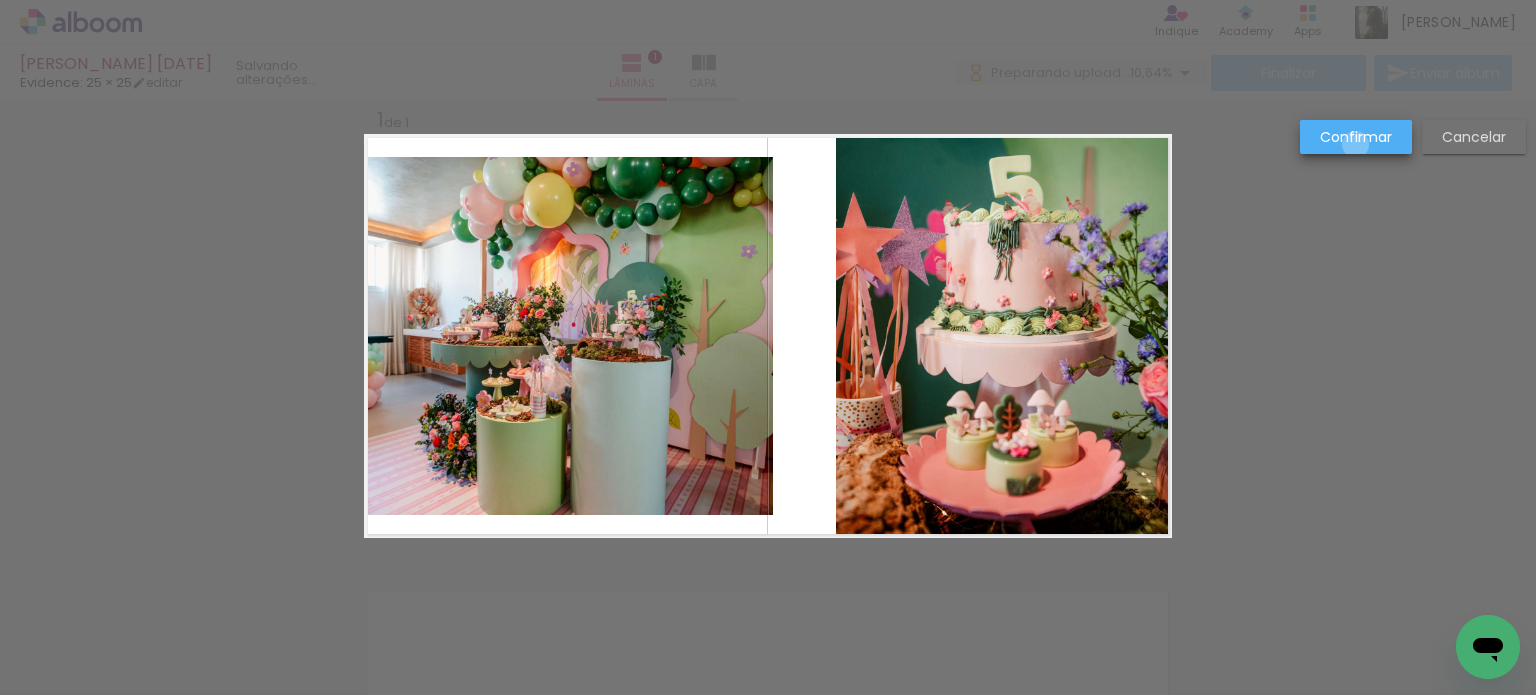 click on "Confirmar" at bounding box center (0, 0) 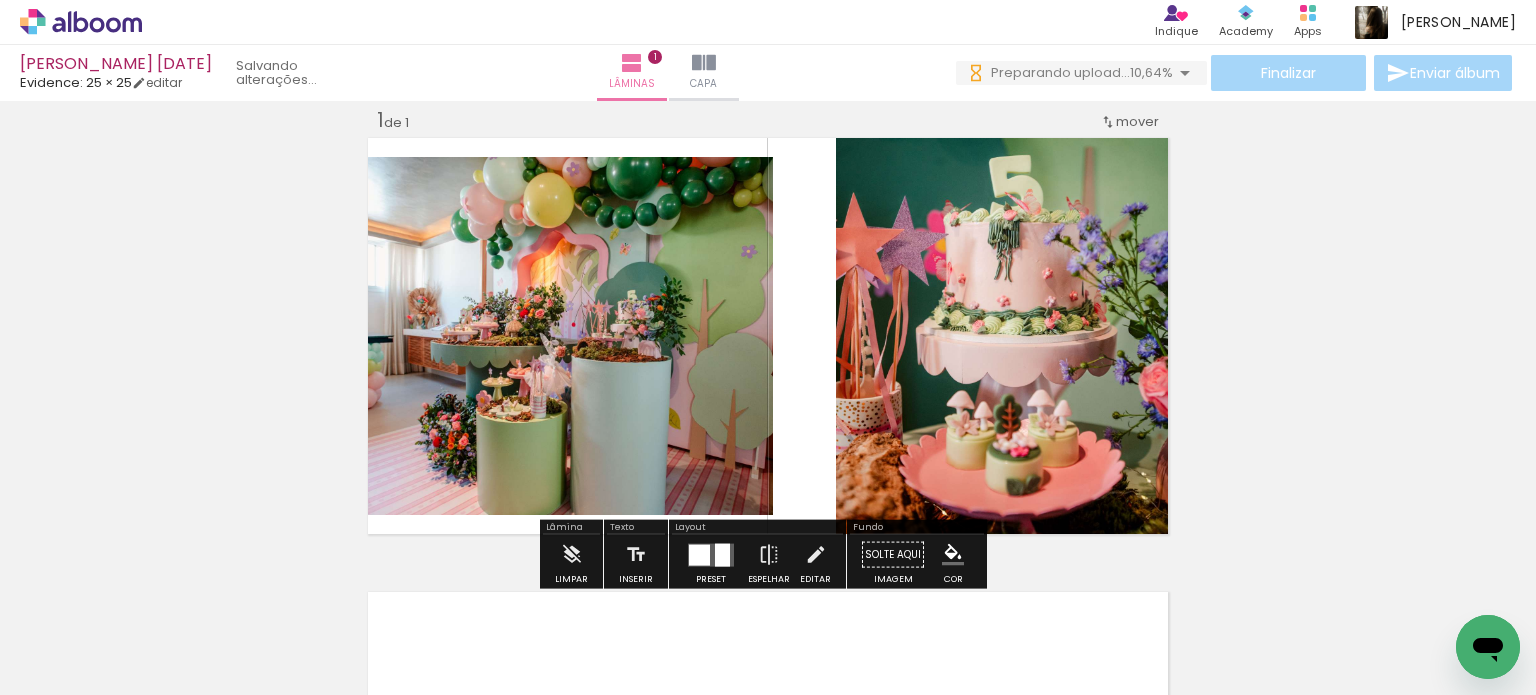 click at bounding box center (699, 554) 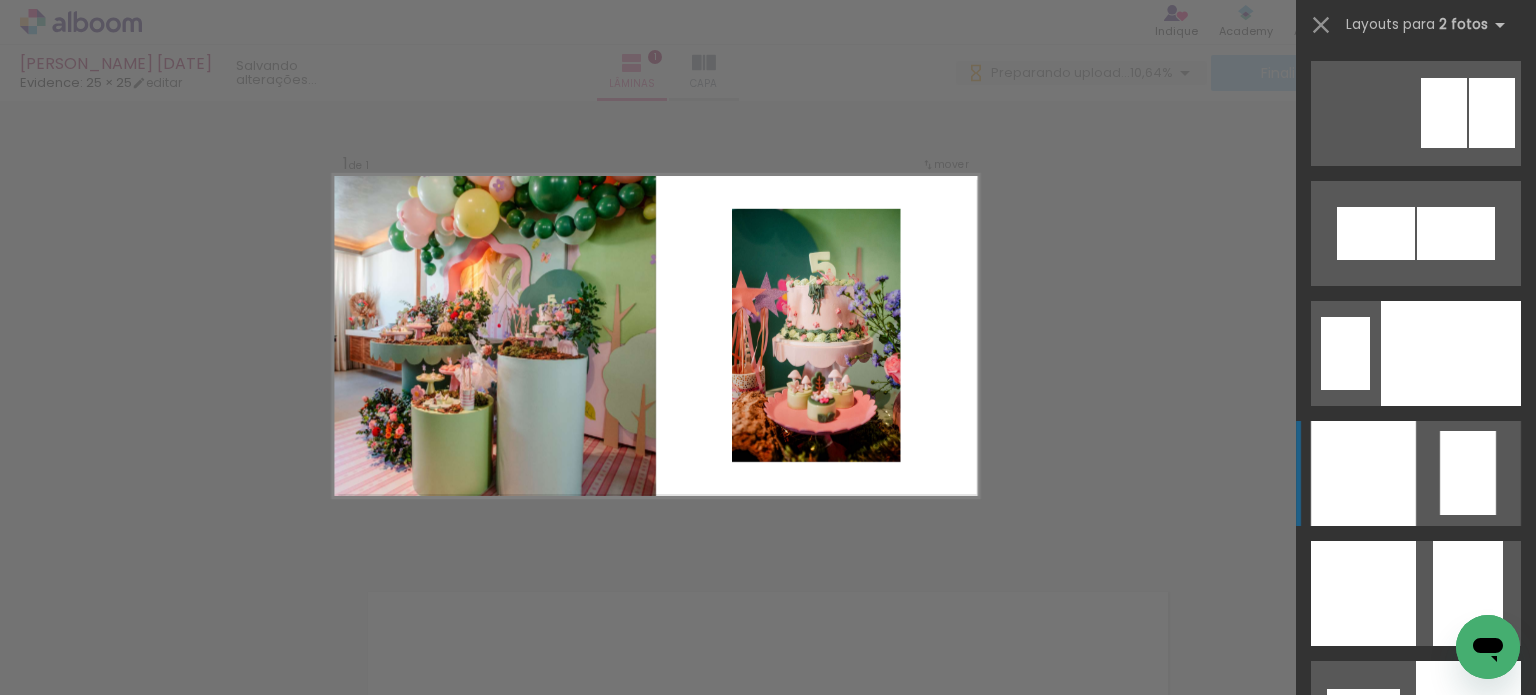 scroll, scrollTop: 7880, scrollLeft: 0, axis: vertical 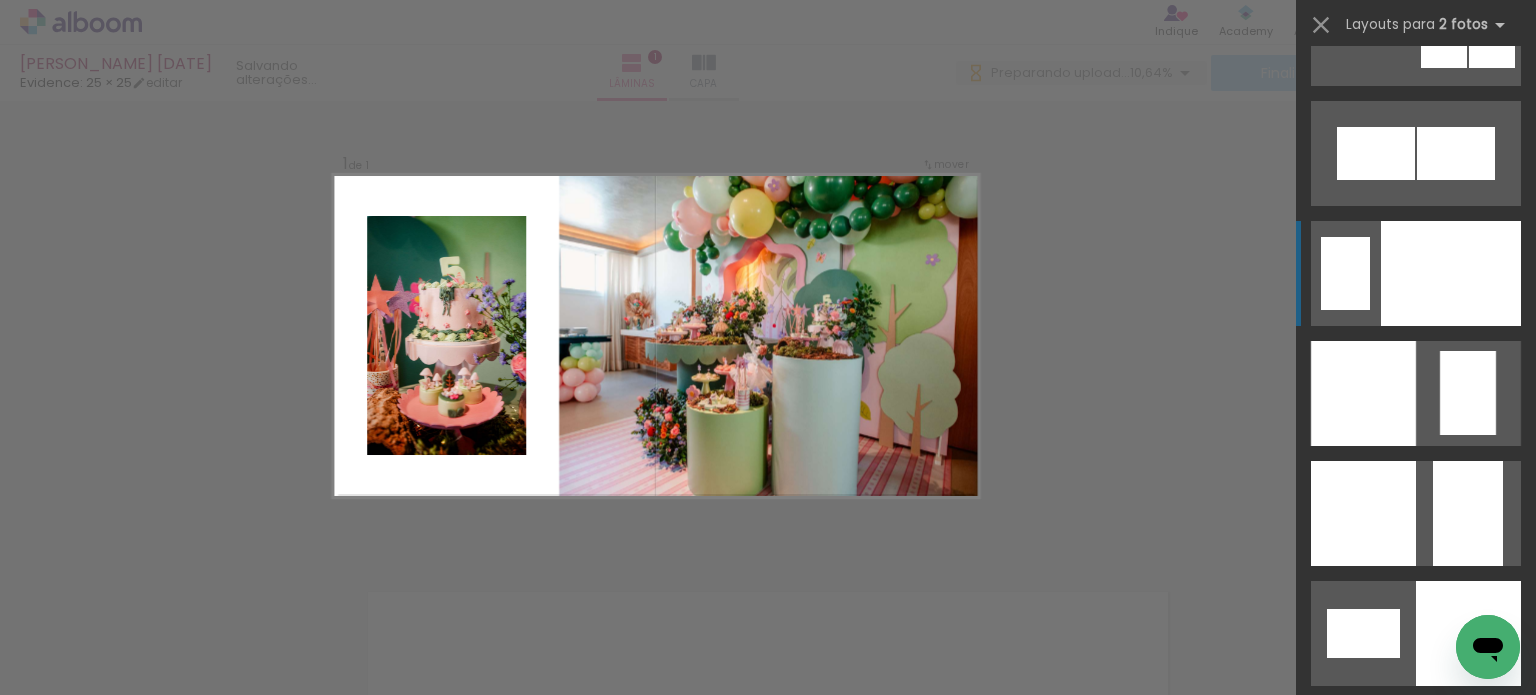 click at bounding box center [1416, 1017] 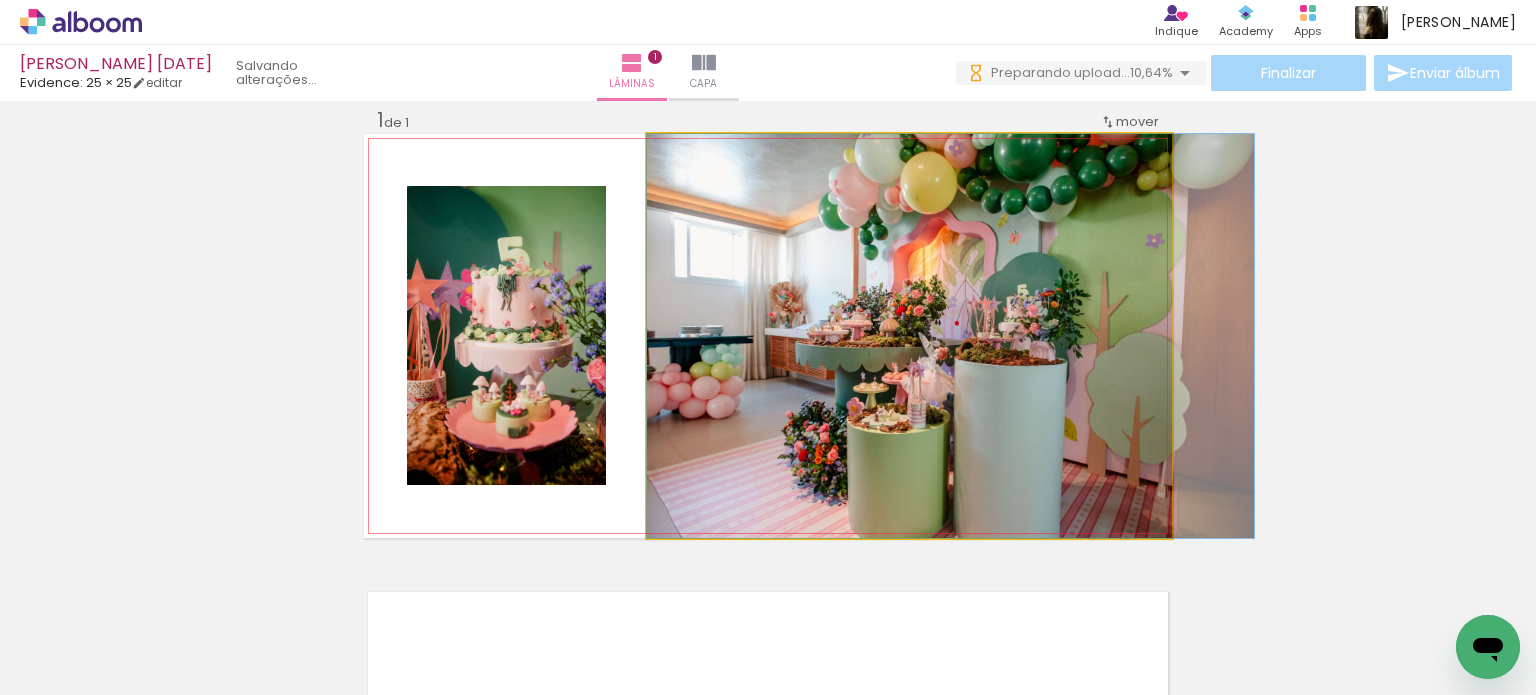 drag, startPoint x: 959, startPoint y: 439, endPoint x: 1011, endPoint y: 443, distance: 52.153618 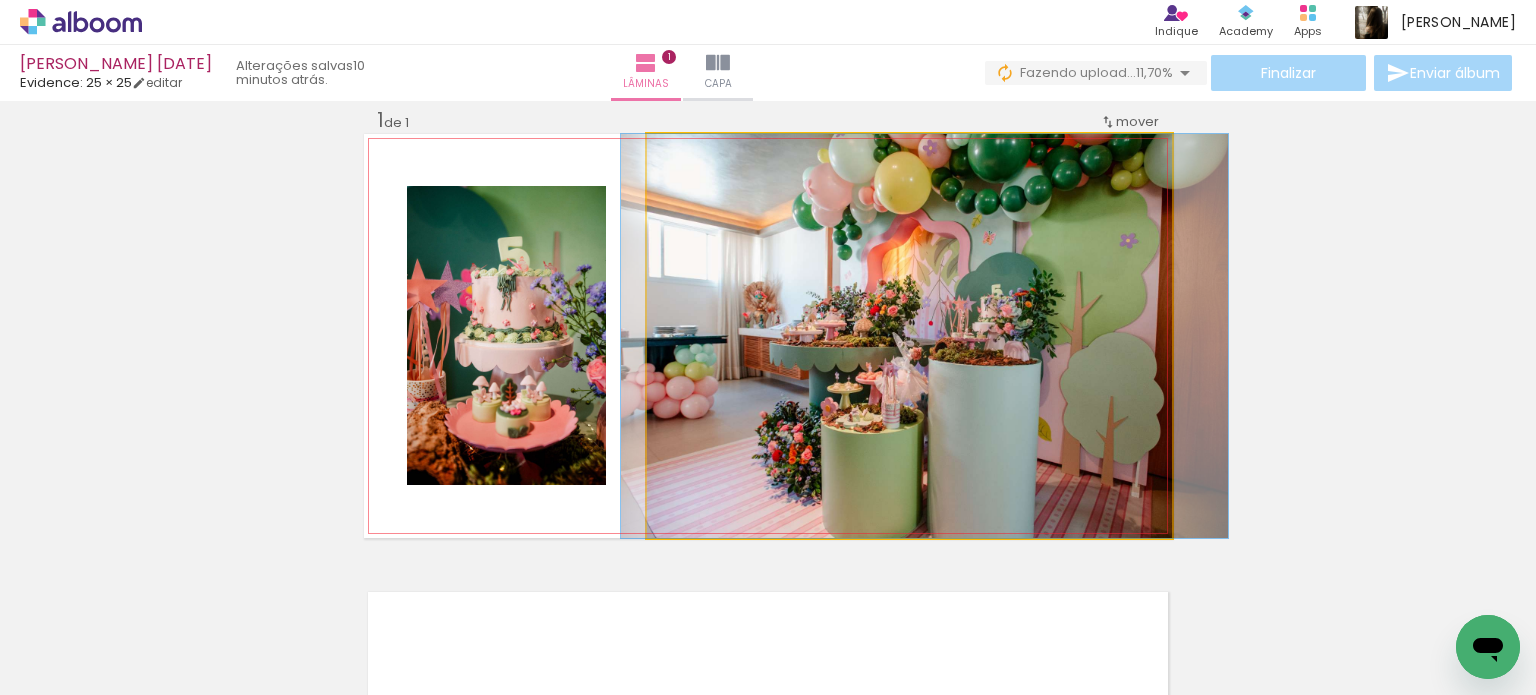 drag, startPoint x: 1012, startPoint y: 436, endPoint x: 986, endPoint y: 434, distance: 26.076809 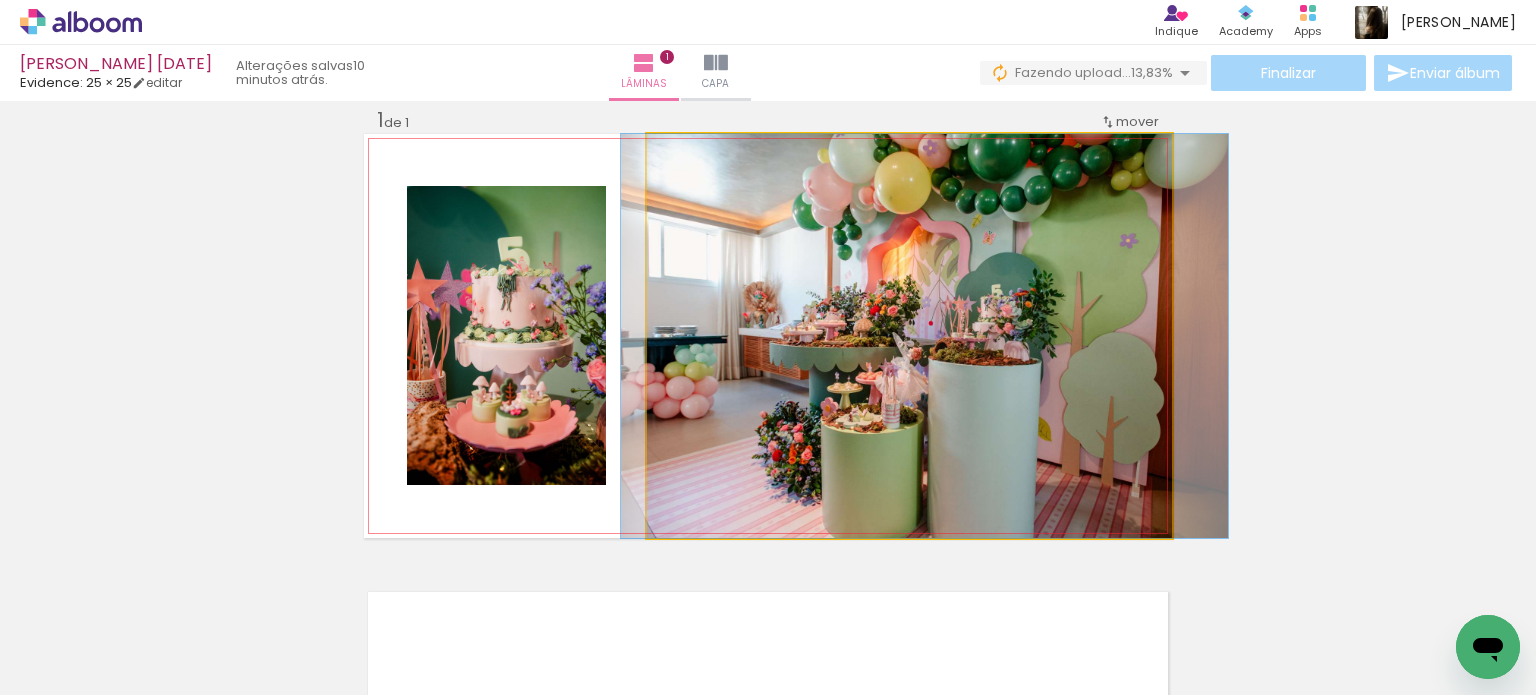 click 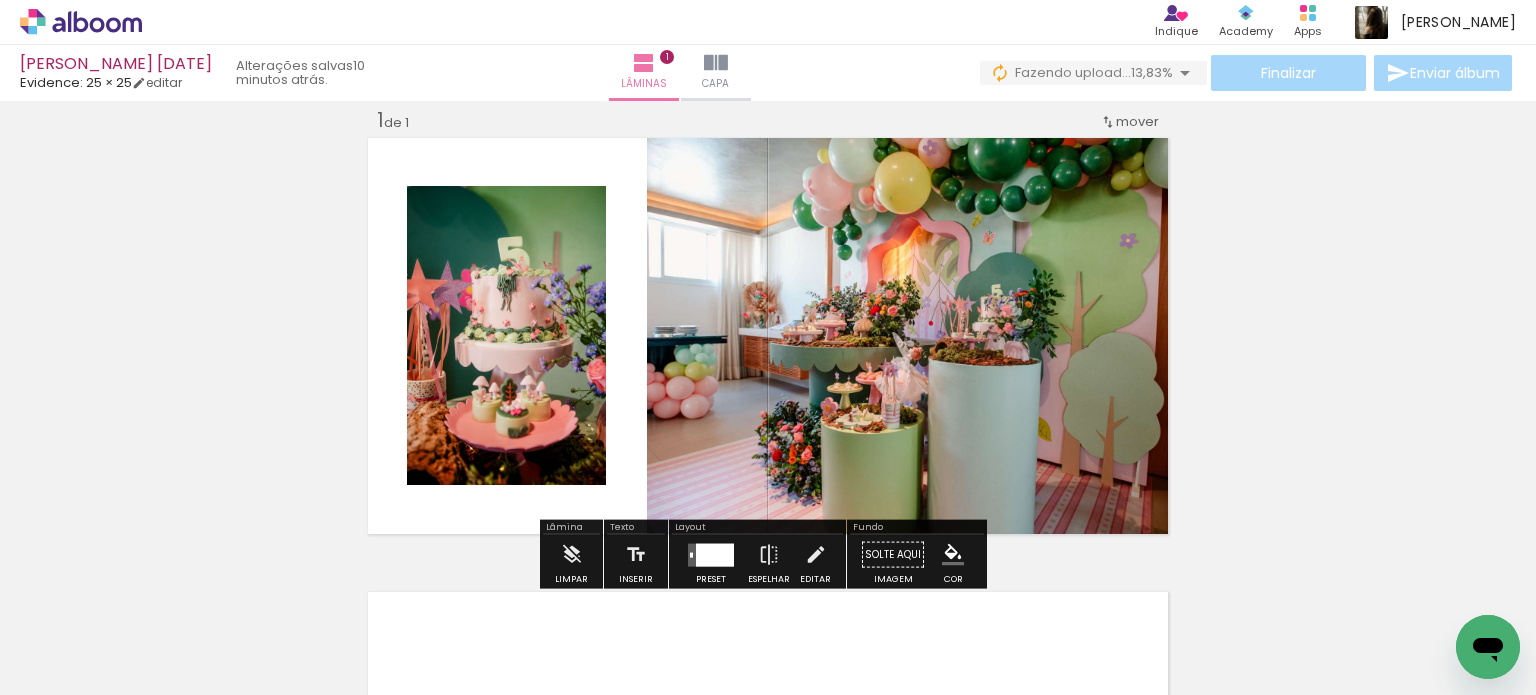 click on "Inserir lâmina 1  de 1" at bounding box center [768, 537] 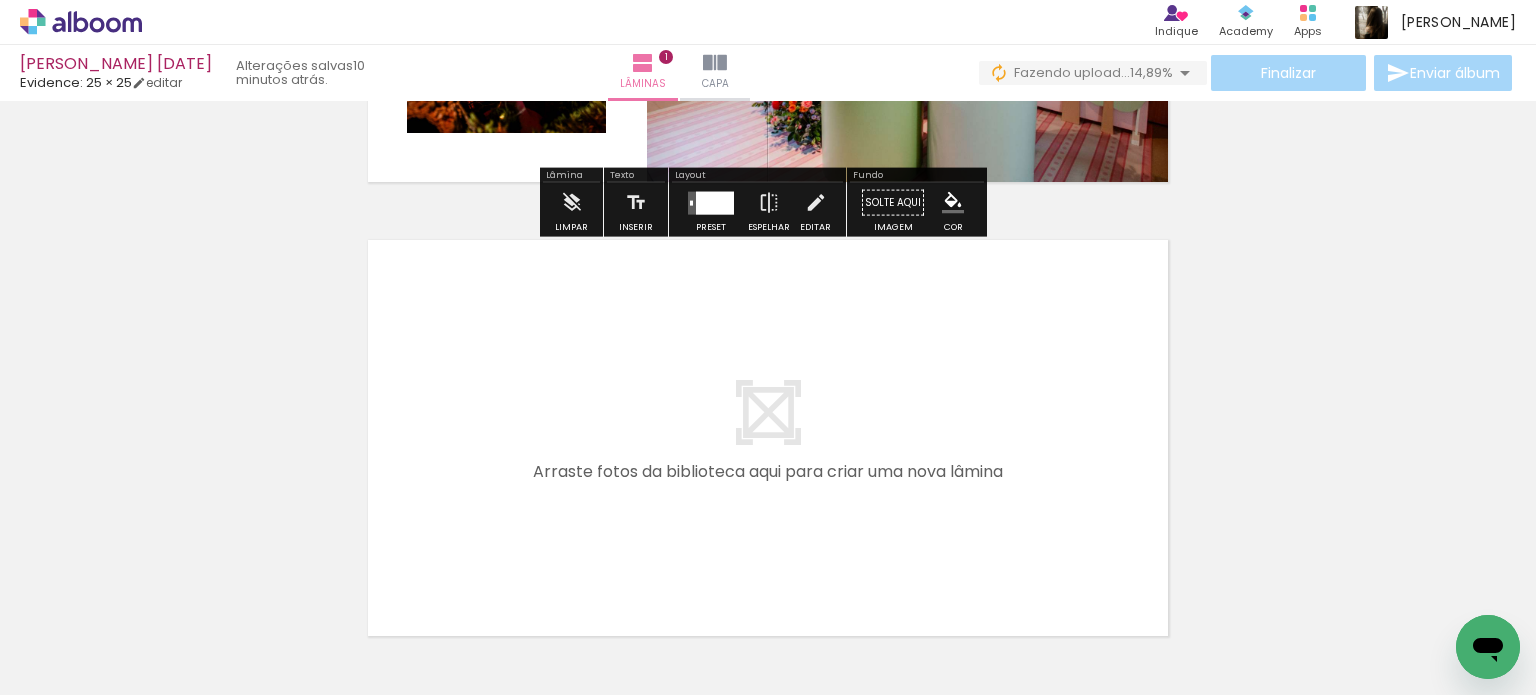 scroll, scrollTop: 425, scrollLeft: 0, axis: vertical 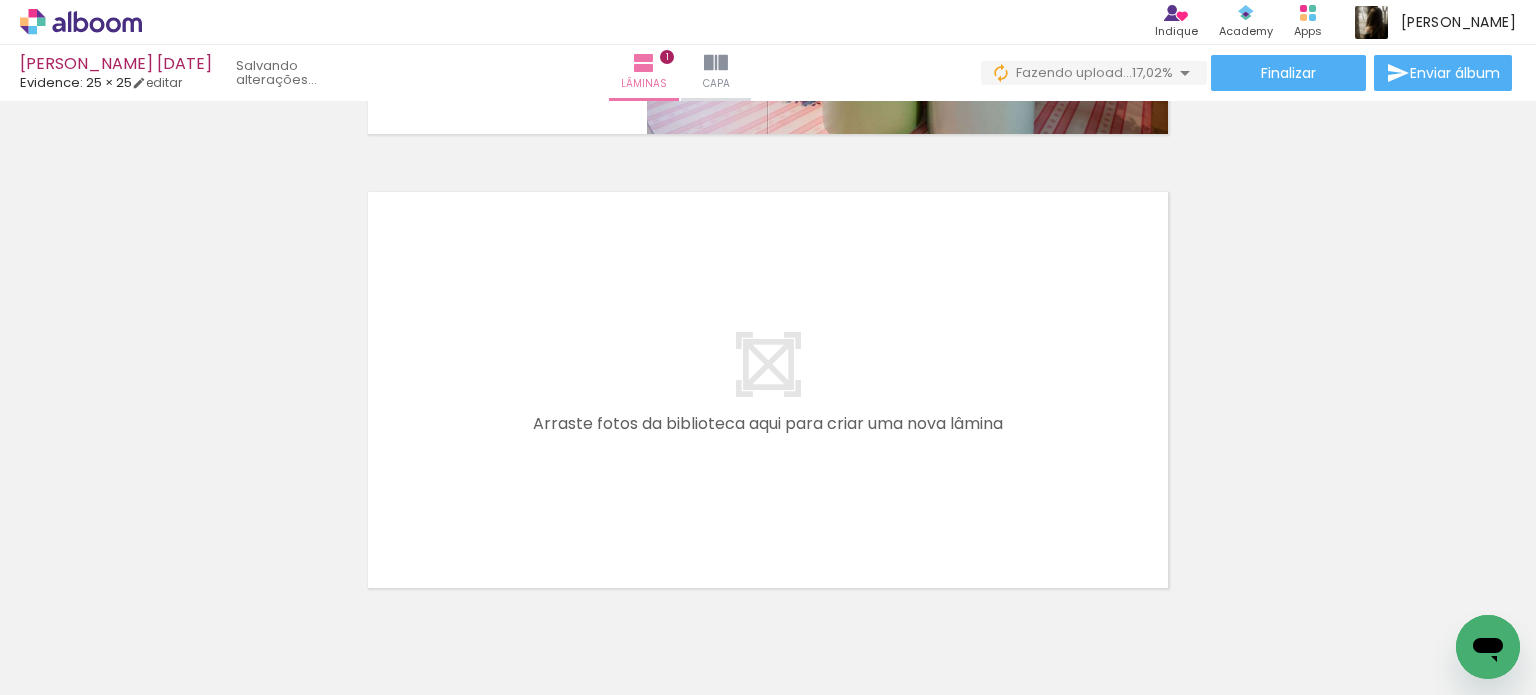 drag, startPoint x: 852, startPoint y: 657, endPoint x: 847, endPoint y: 467, distance: 190.06578 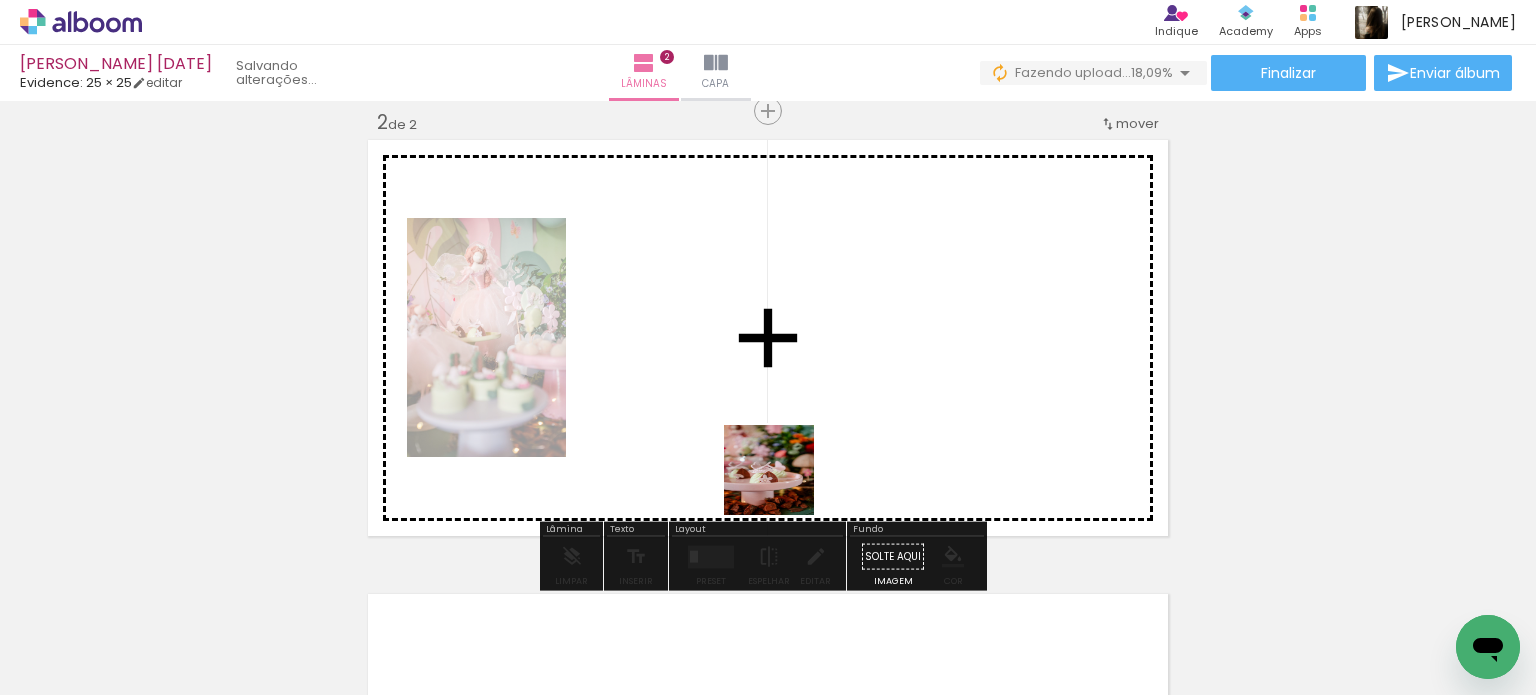 scroll, scrollTop: 479, scrollLeft: 0, axis: vertical 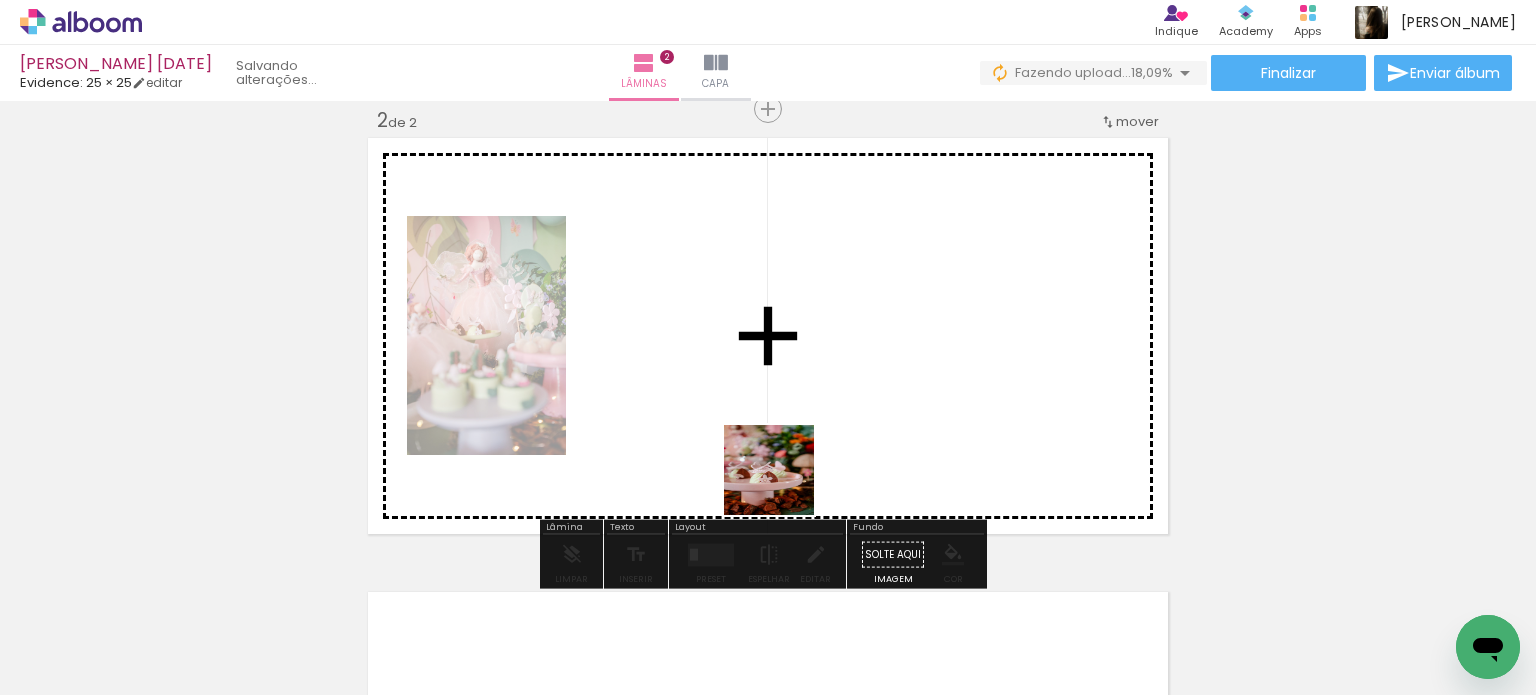 drag, startPoint x: 754, startPoint y: 619, endPoint x: 798, endPoint y: 406, distance: 217.49713 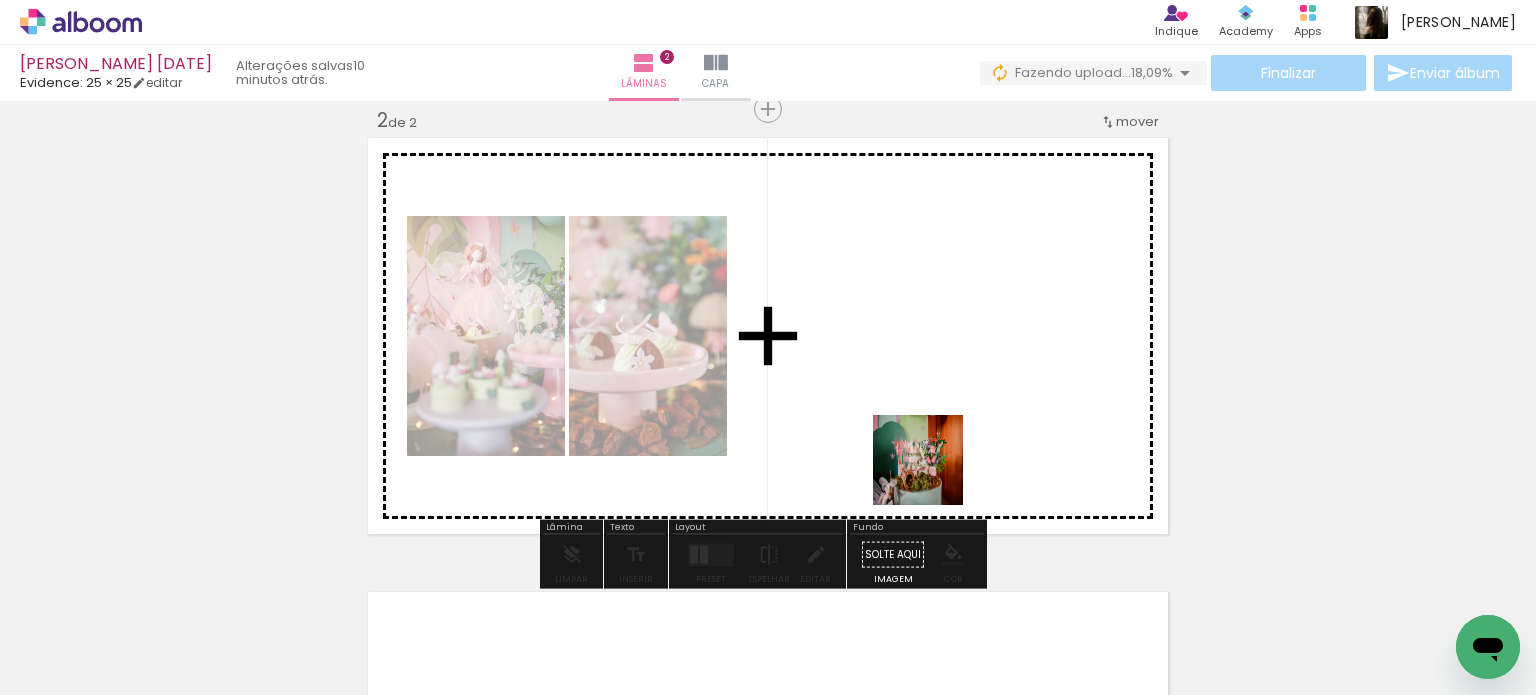 drag, startPoint x: 940, startPoint y: 595, endPoint x: 1035, endPoint y: 577, distance: 96.69022 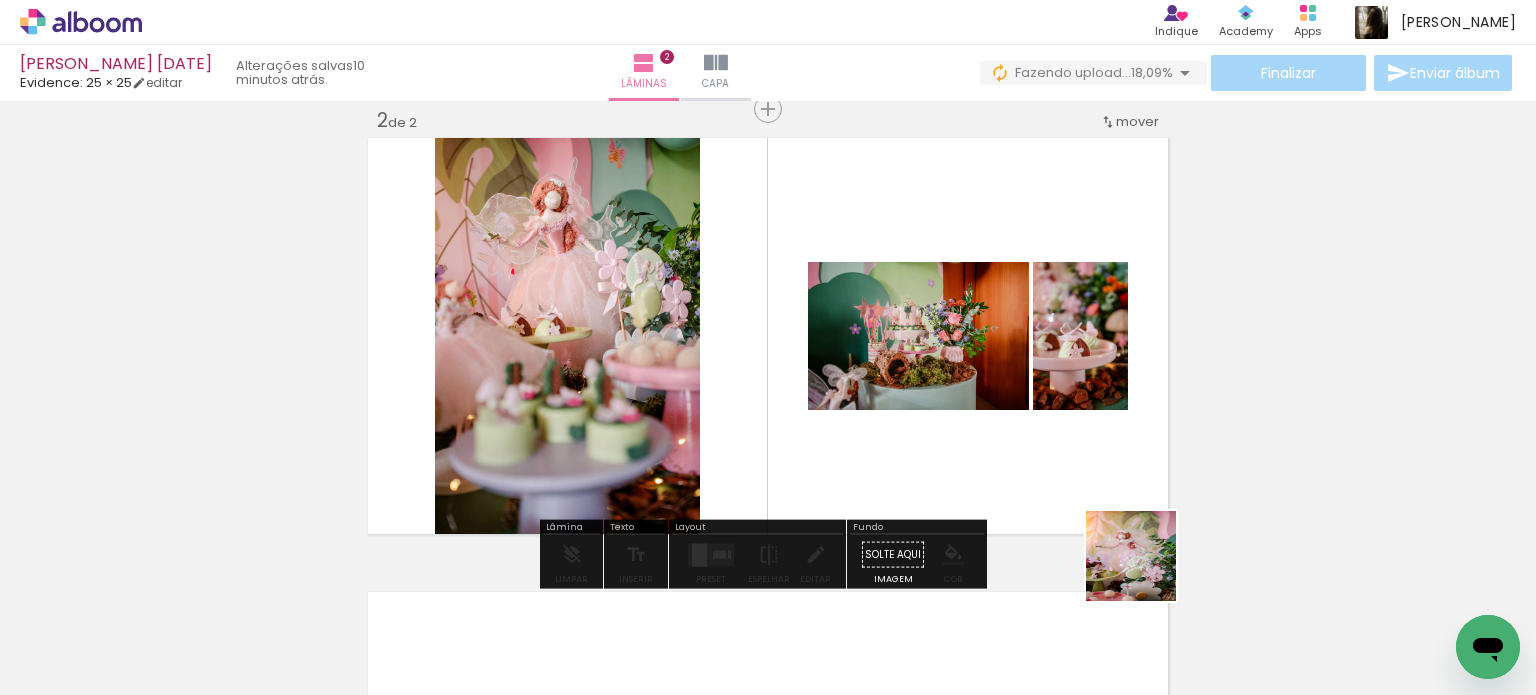 drag, startPoint x: 1166, startPoint y: 640, endPoint x: 1141, endPoint y: 513, distance: 129.43724 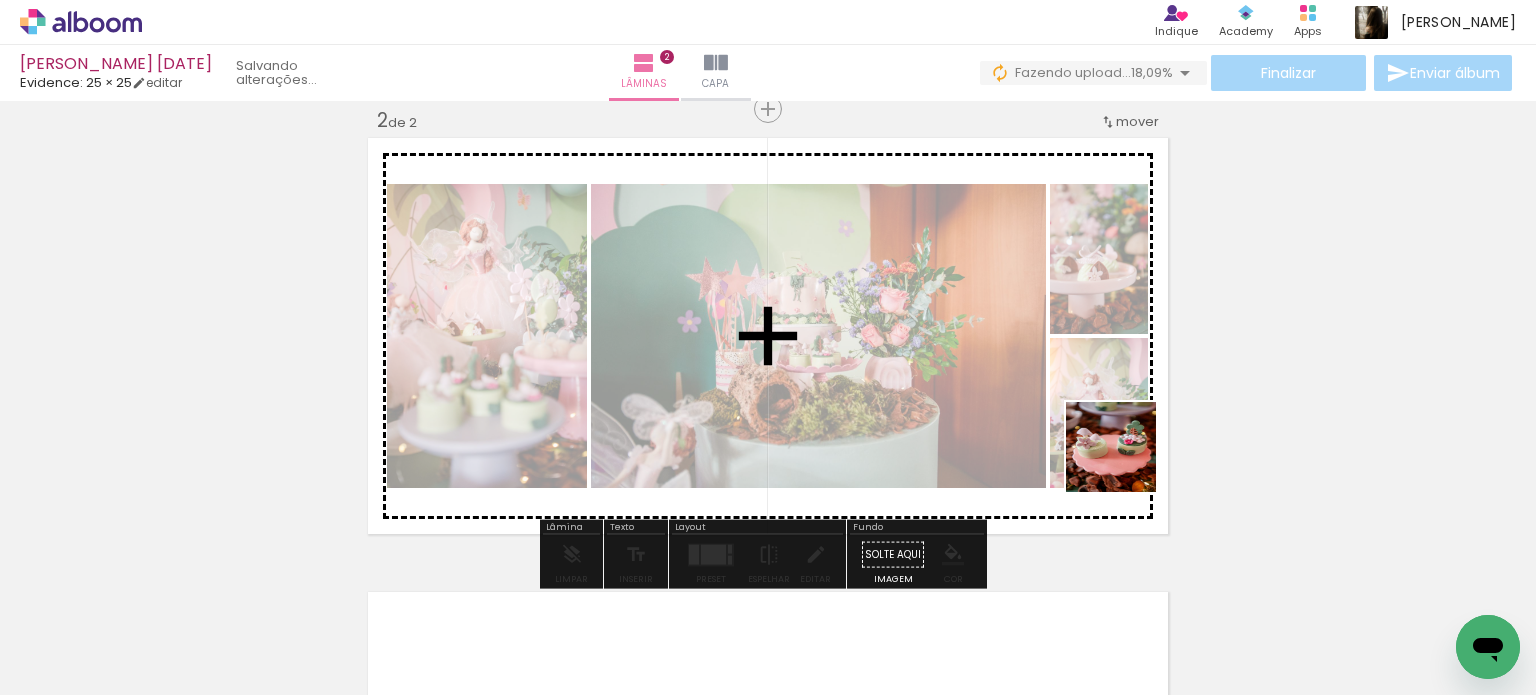 drag, startPoint x: 1292, startPoint y: 632, endPoint x: 1047, endPoint y: 442, distance: 310.0403 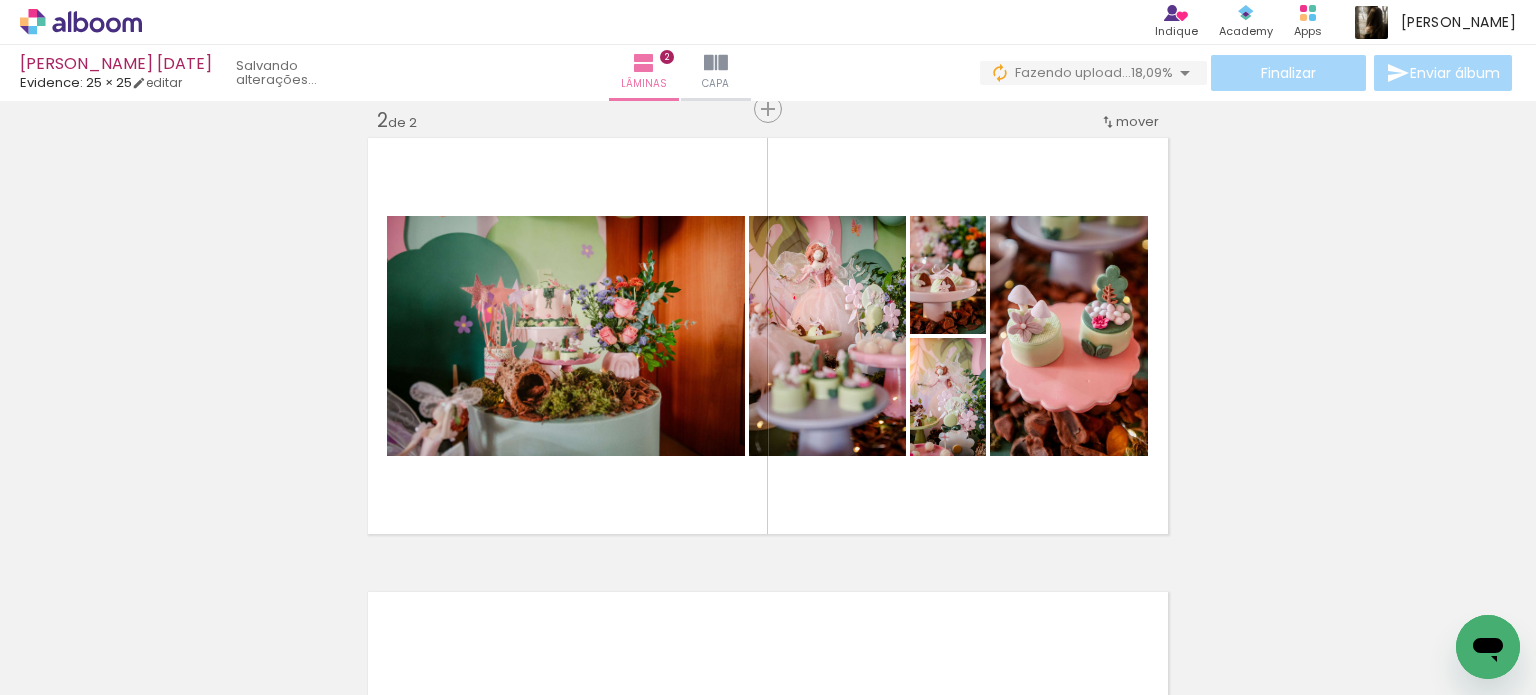 scroll, scrollTop: 0, scrollLeft: 5264, axis: horizontal 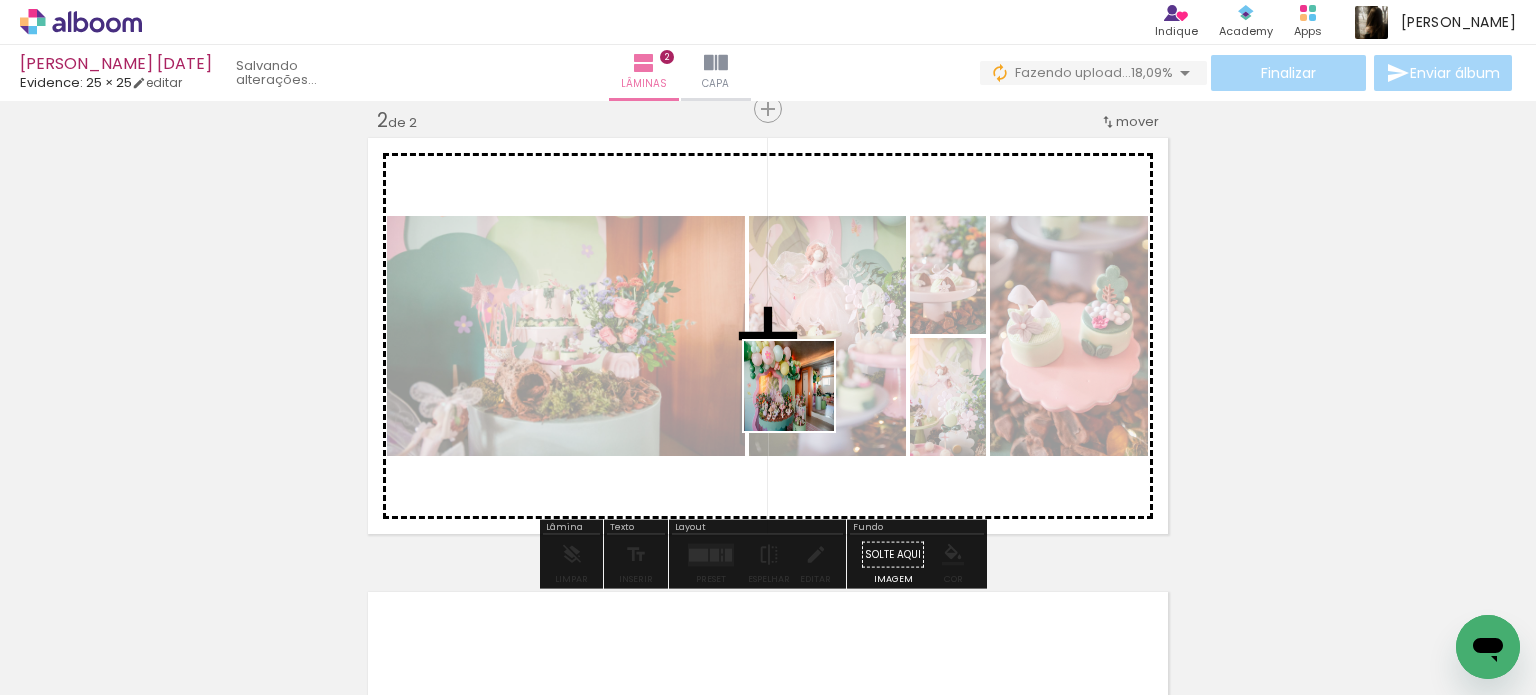 drag, startPoint x: 796, startPoint y: 605, endPoint x: 804, endPoint y: 401, distance: 204.1568 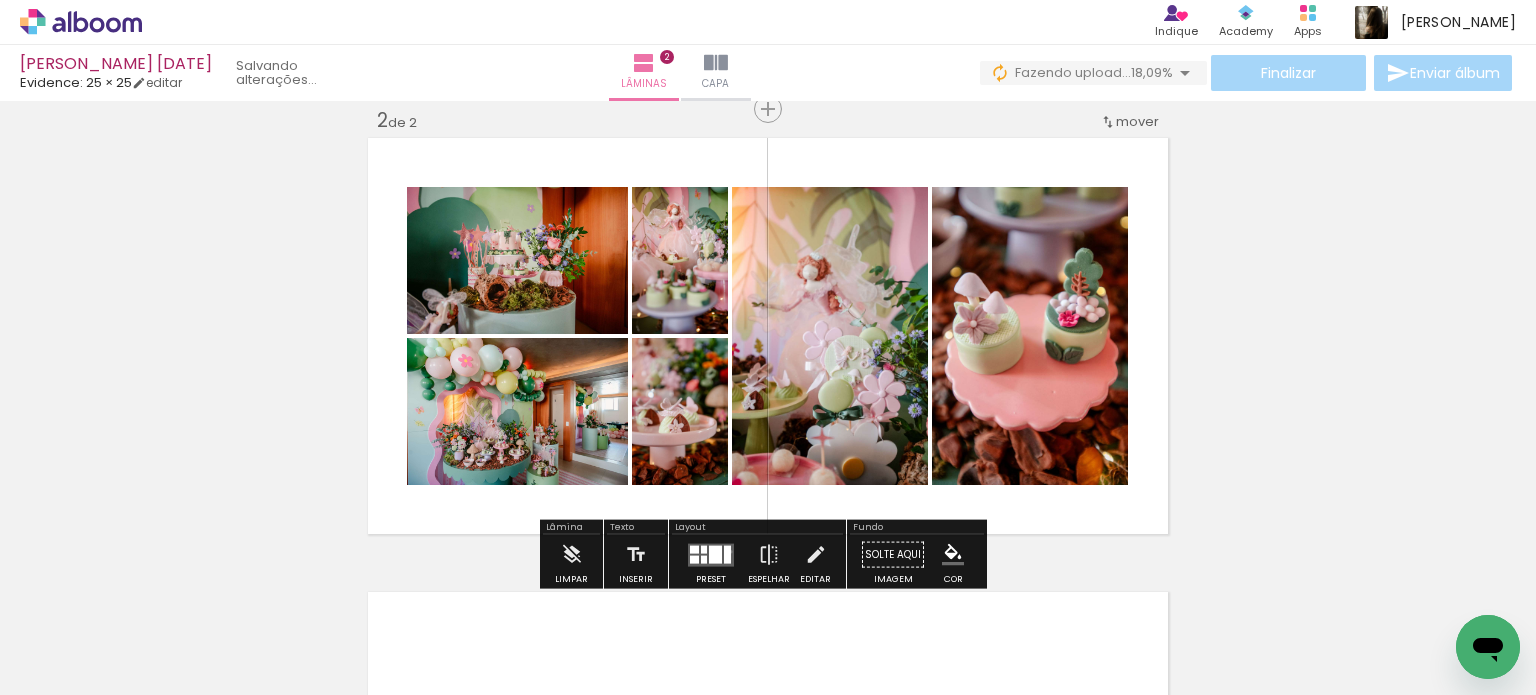 click at bounding box center (711, 554) 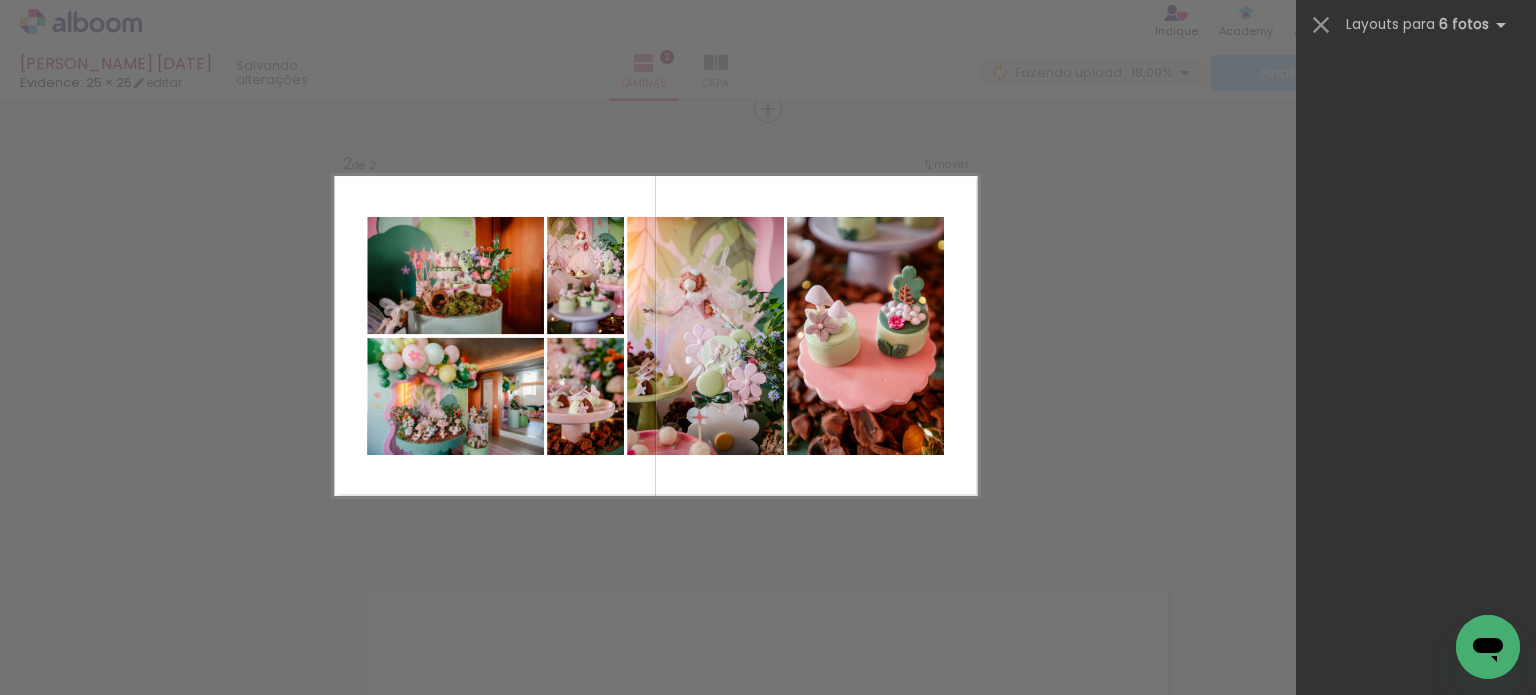 scroll, scrollTop: 0, scrollLeft: 0, axis: both 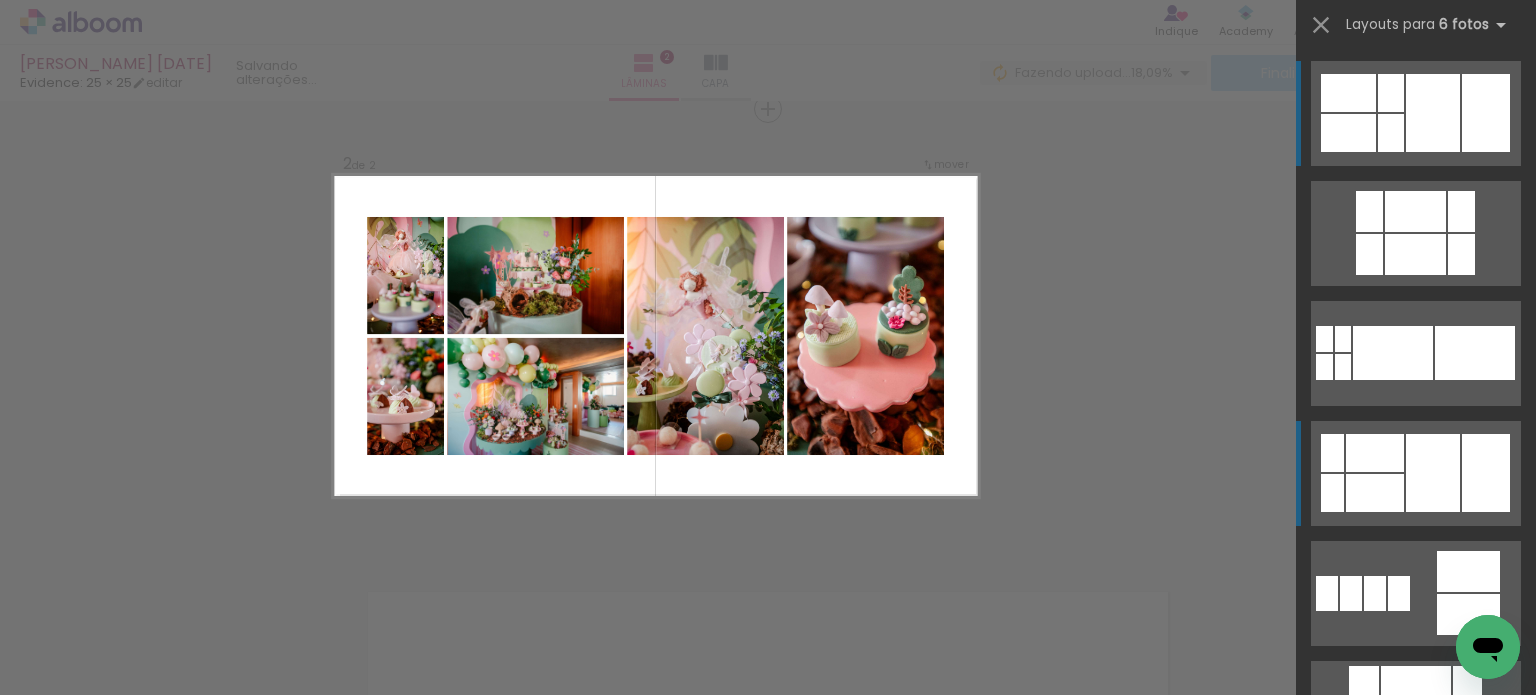 click at bounding box center [1433, 473] 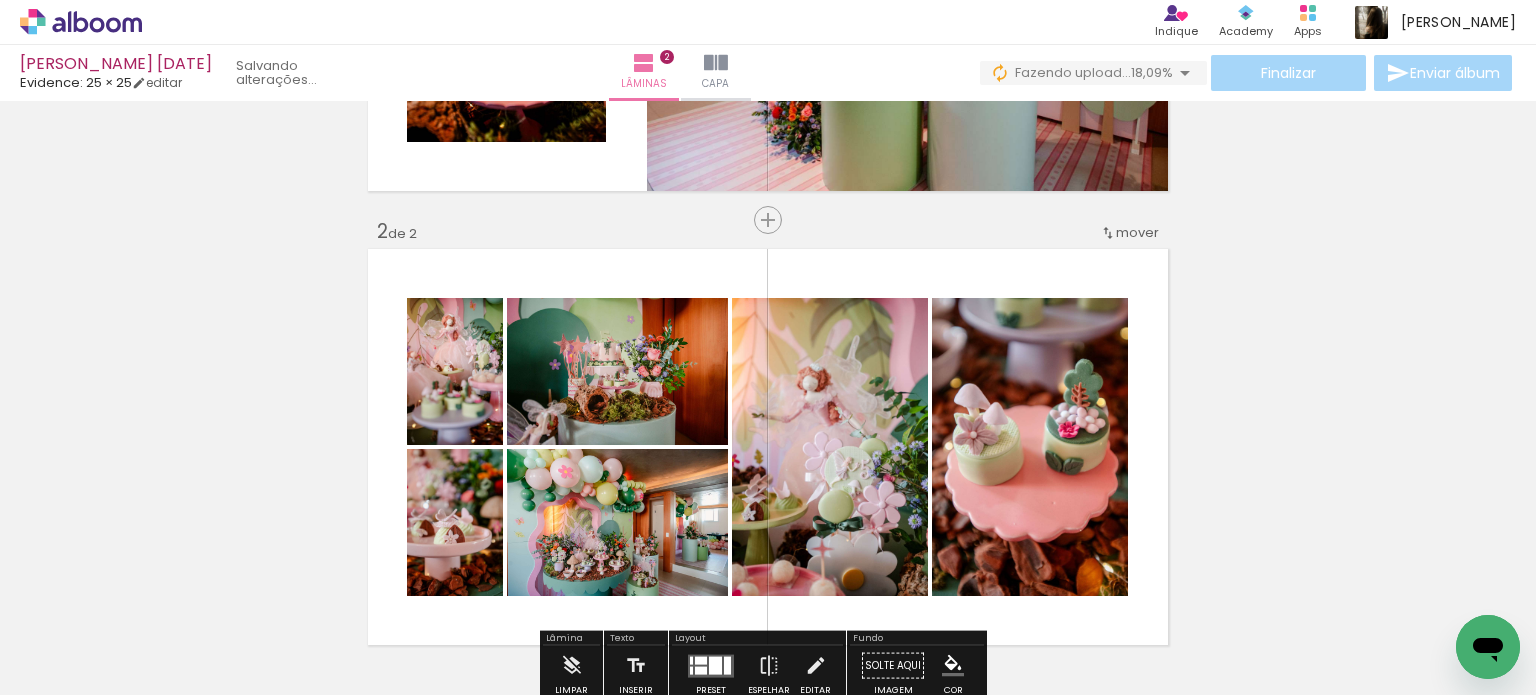 scroll, scrollTop: 500, scrollLeft: 0, axis: vertical 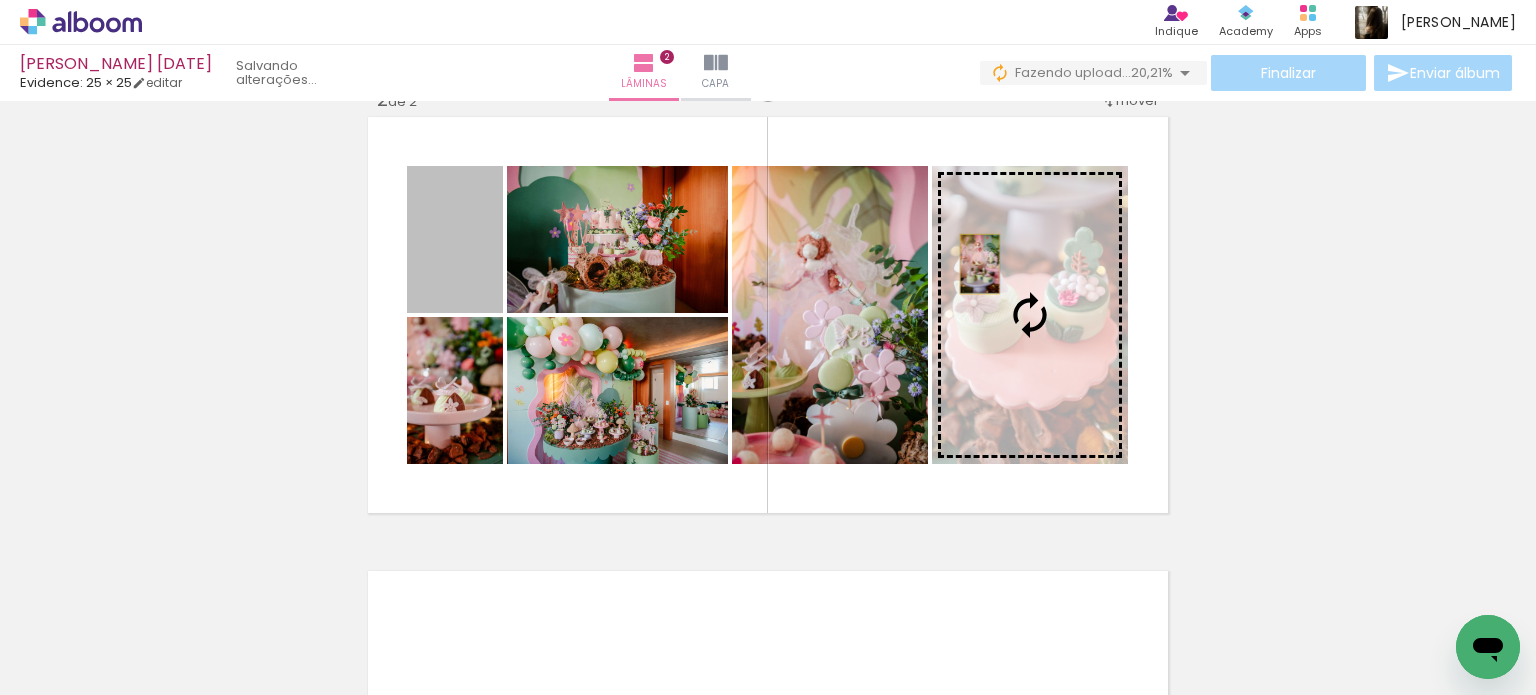 drag, startPoint x: 453, startPoint y: 259, endPoint x: 972, endPoint y: 264, distance: 519.0241 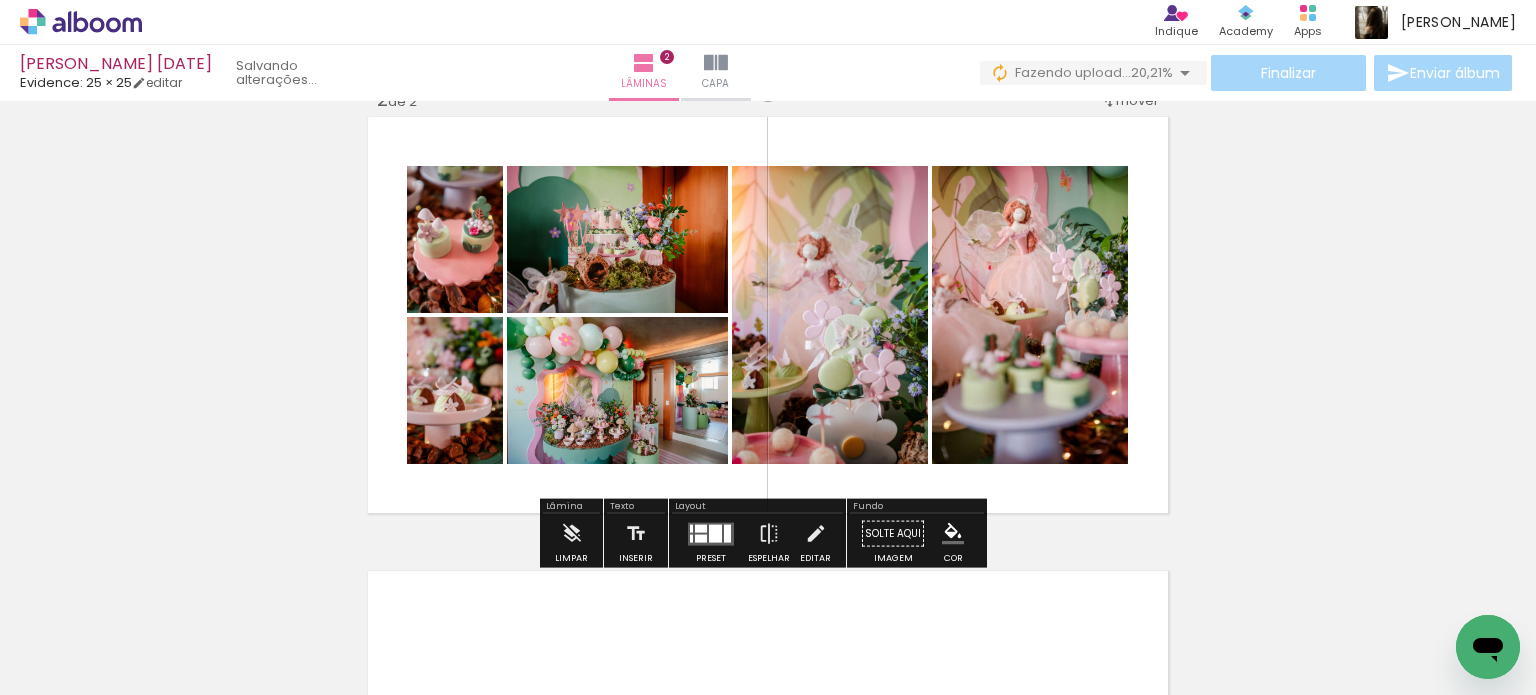 click on "Inserir lâmina 1  de 2  Inserir lâmina 2  de 2" at bounding box center (768, 289) 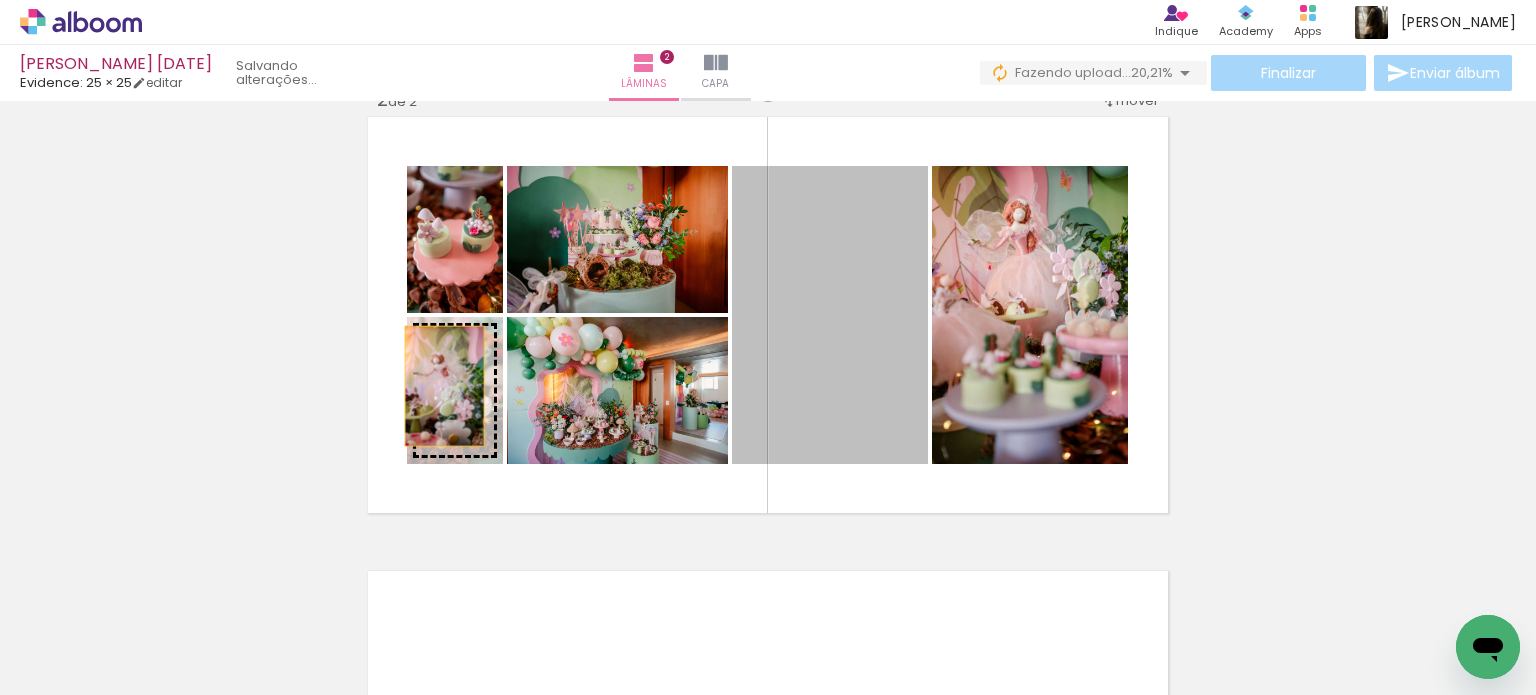 drag, startPoint x: 845, startPoint y: 311, endPoint x: 437, endPoint y: 386, distance: 414.83612 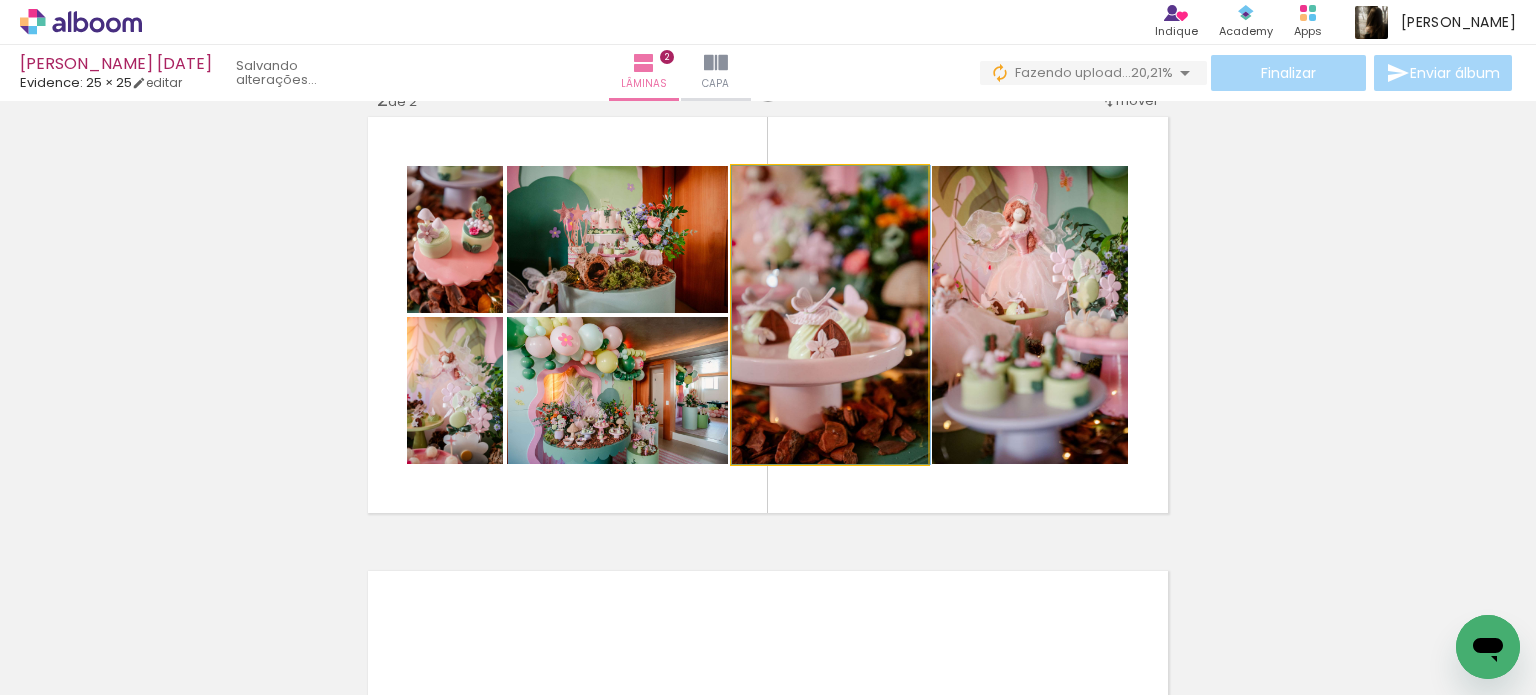 drag, startPoint x: 835, startPoint y: 355, endPoint x: 866, endPoint y: 357, distance: 31.06445 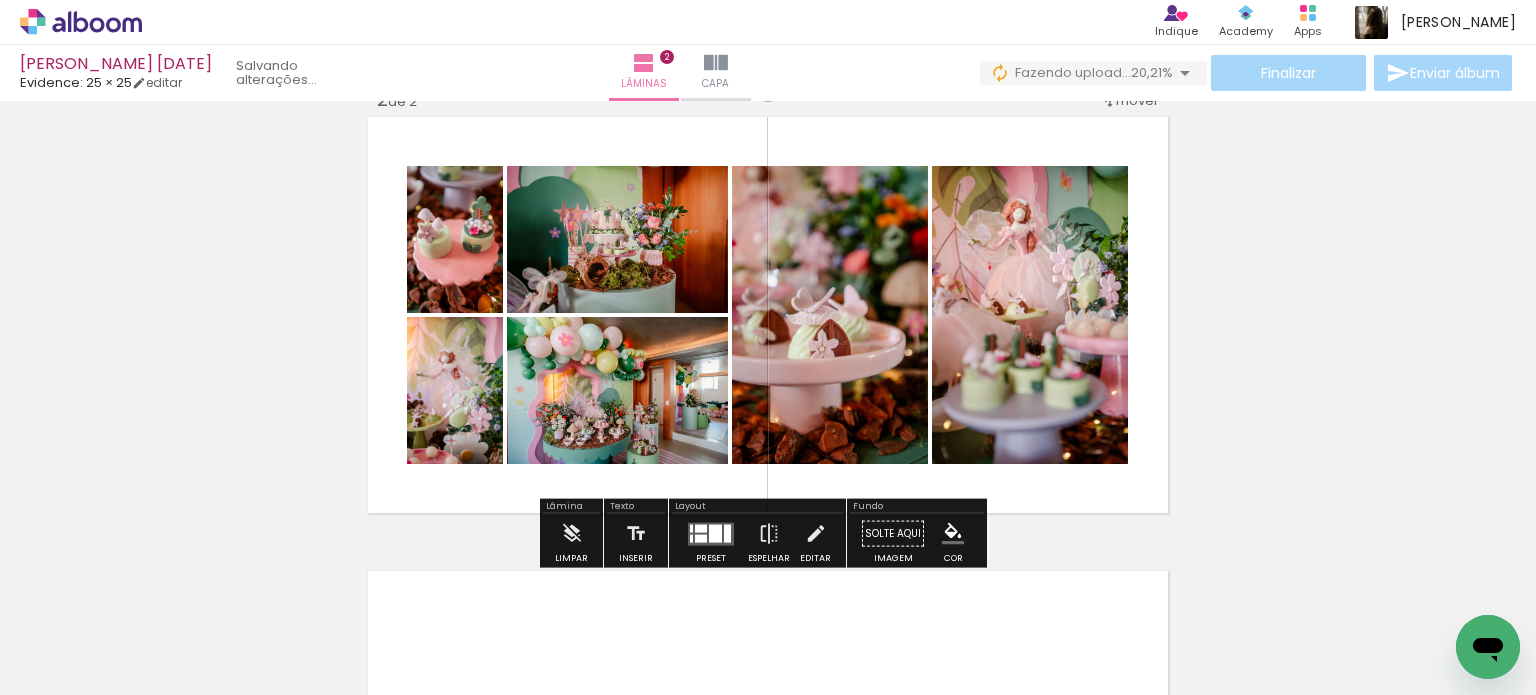 click on "Inserir lâmina 1  de 2  Inserir lâmina 2  de 2" at bounding box center (768, 289) 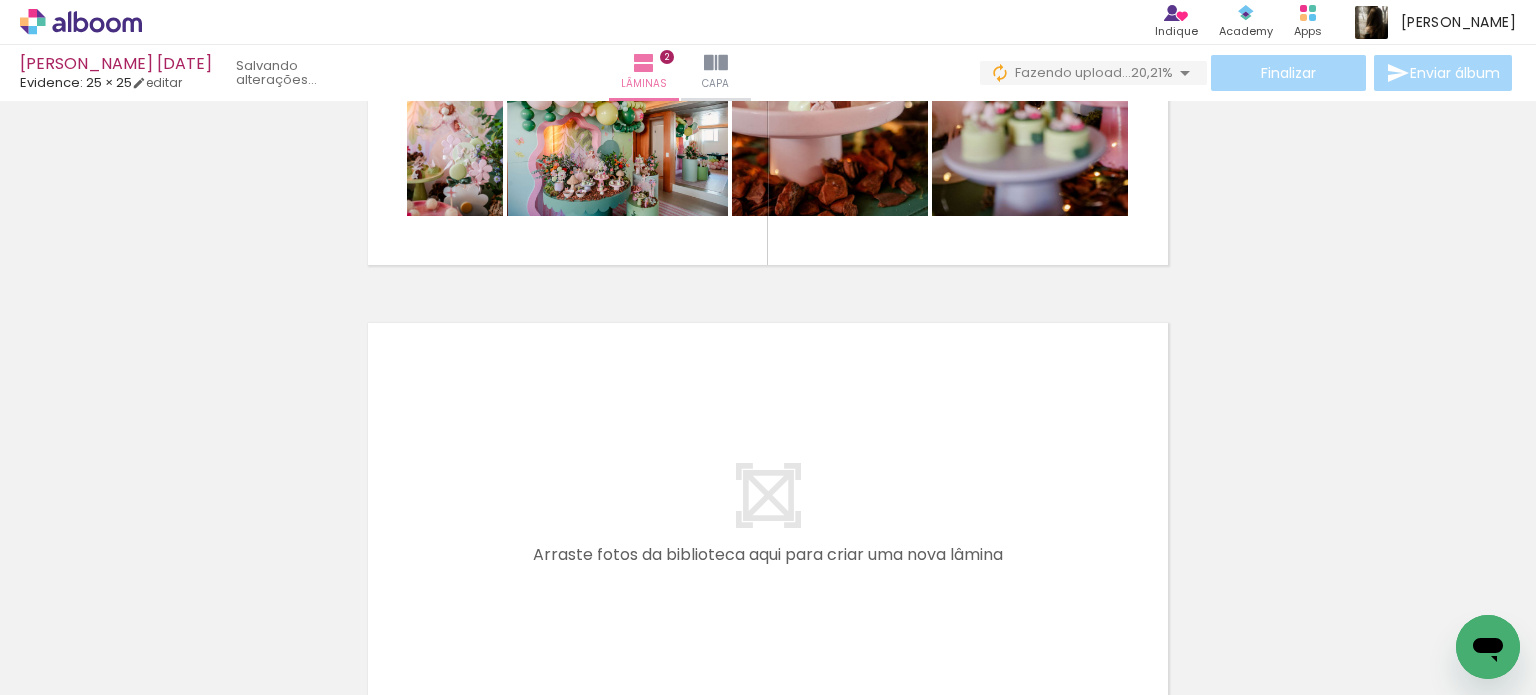 scroll, scrollTop: 600, scrollLeft: 0, axis: vertical 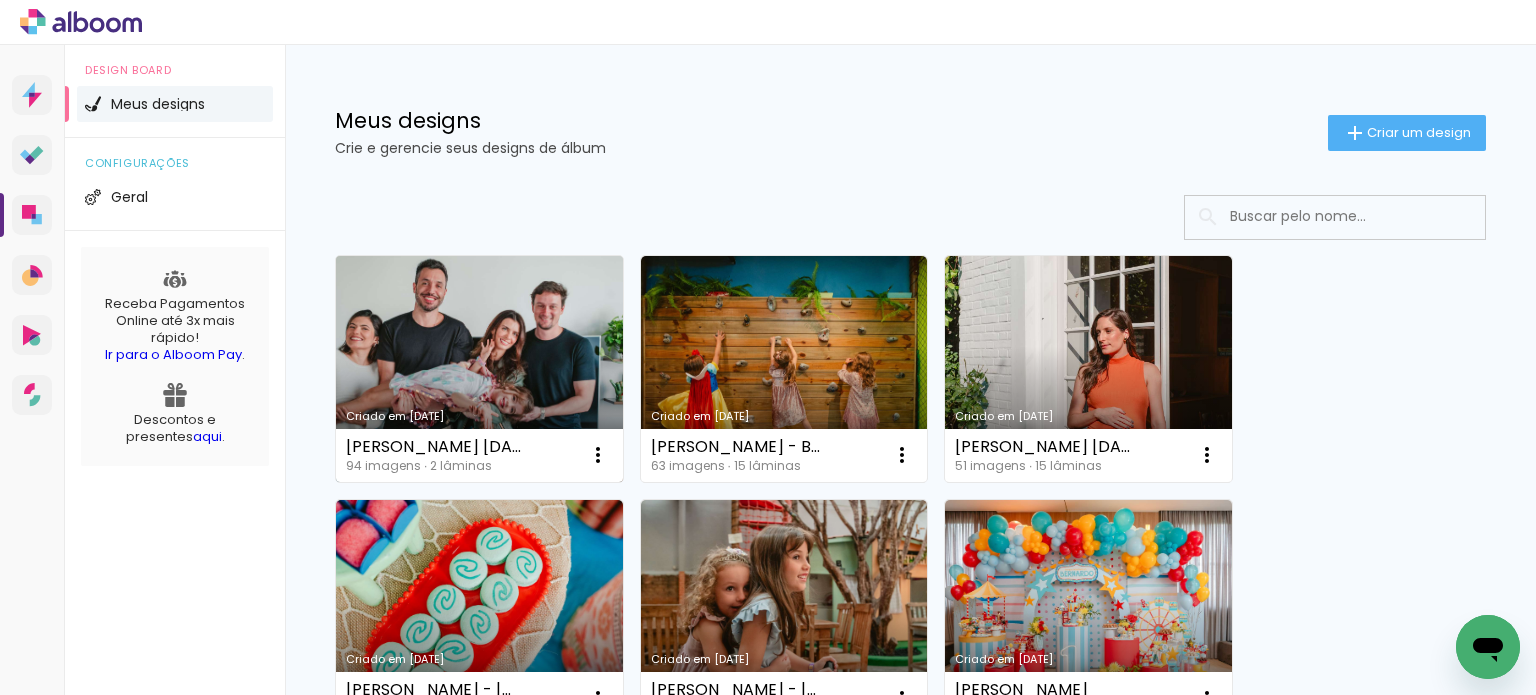 click on "Criado em 24/07/25" at bounding box center [479, 369] 